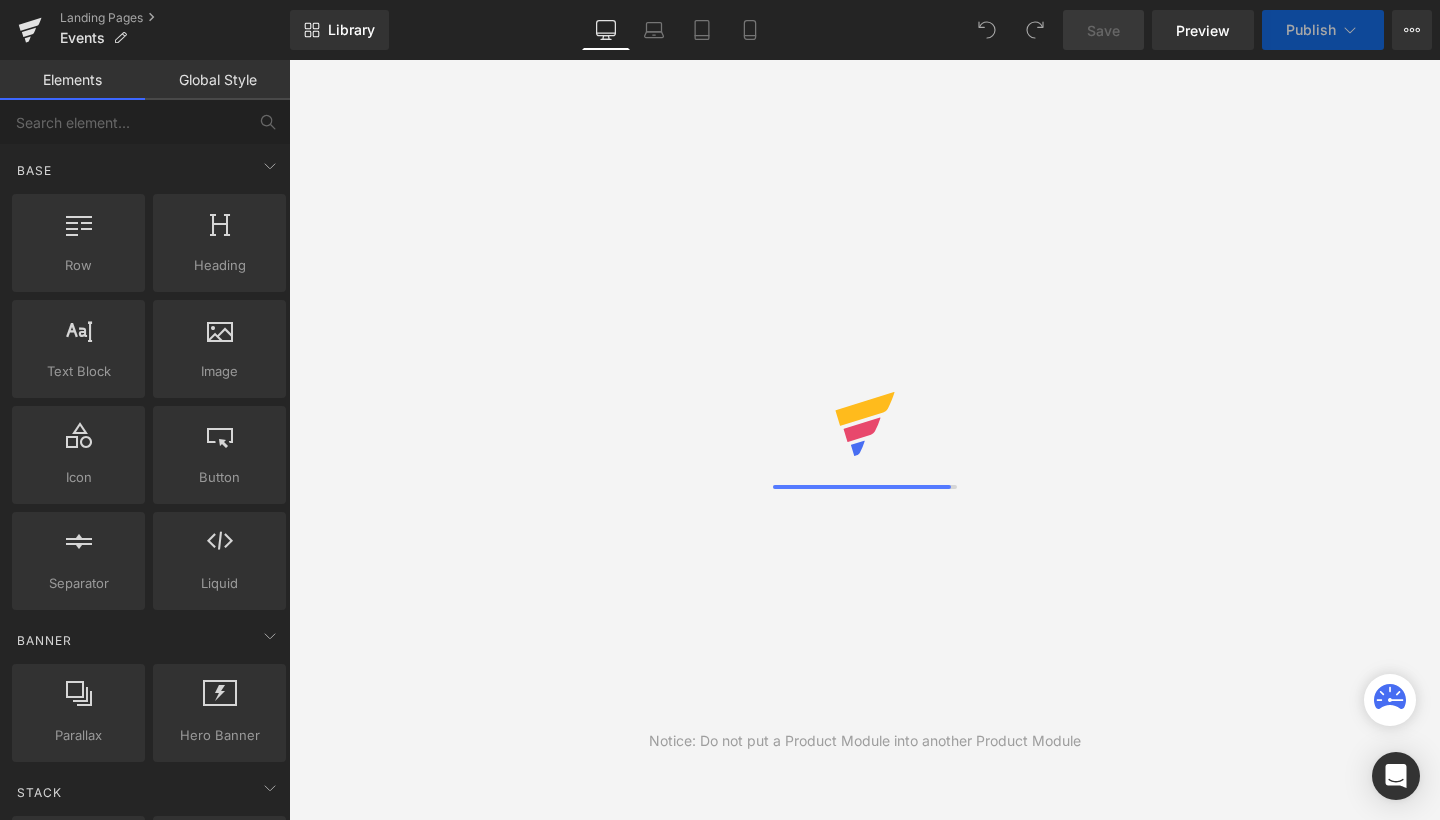 scroll, scrollTop: 0, scrollLeft: 0, axis: both 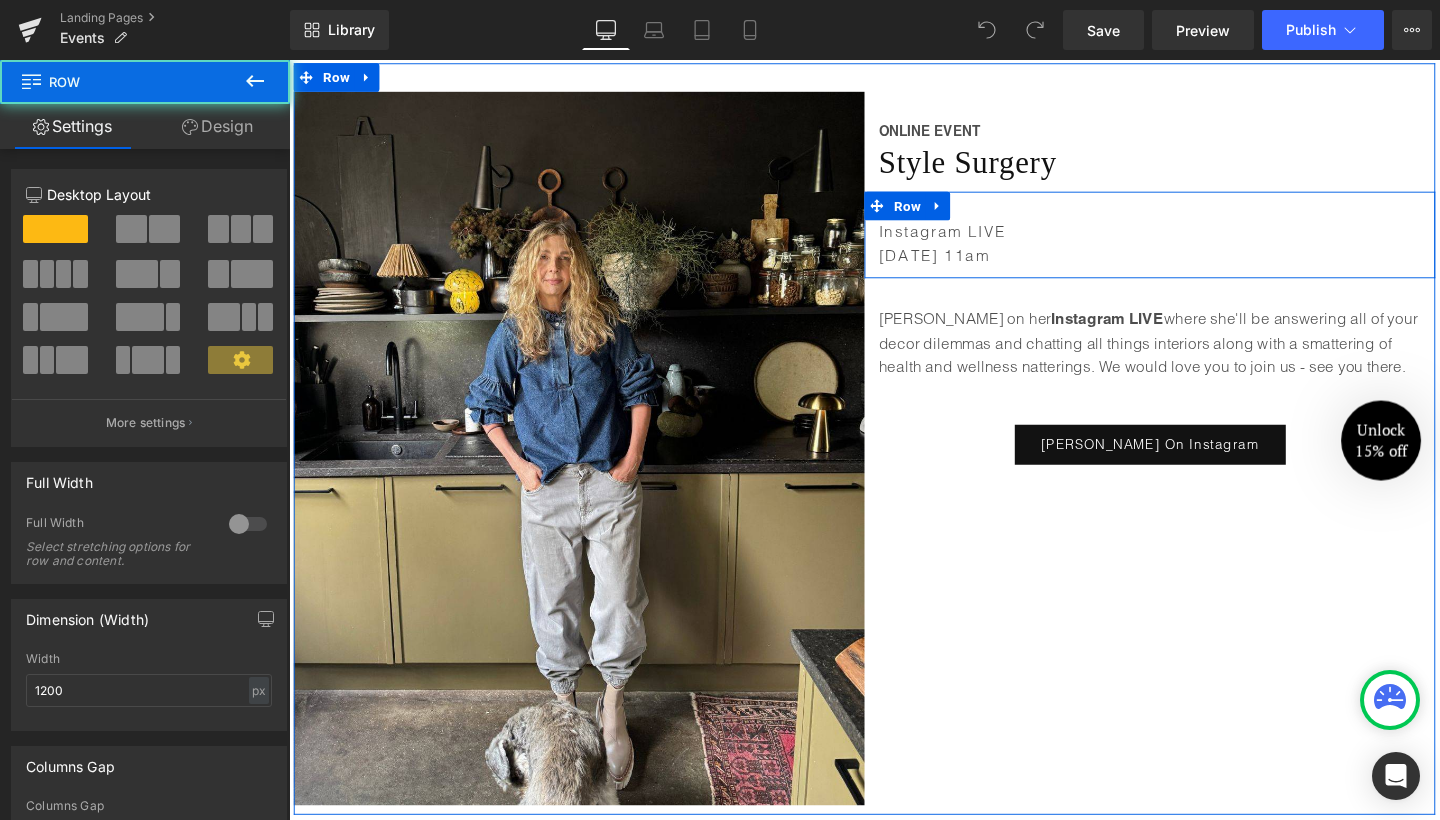 click on "Instagram LIVE  Sunday 6th July 2025 - 11am Text Block         Row" at bounding box center (1194, 243) 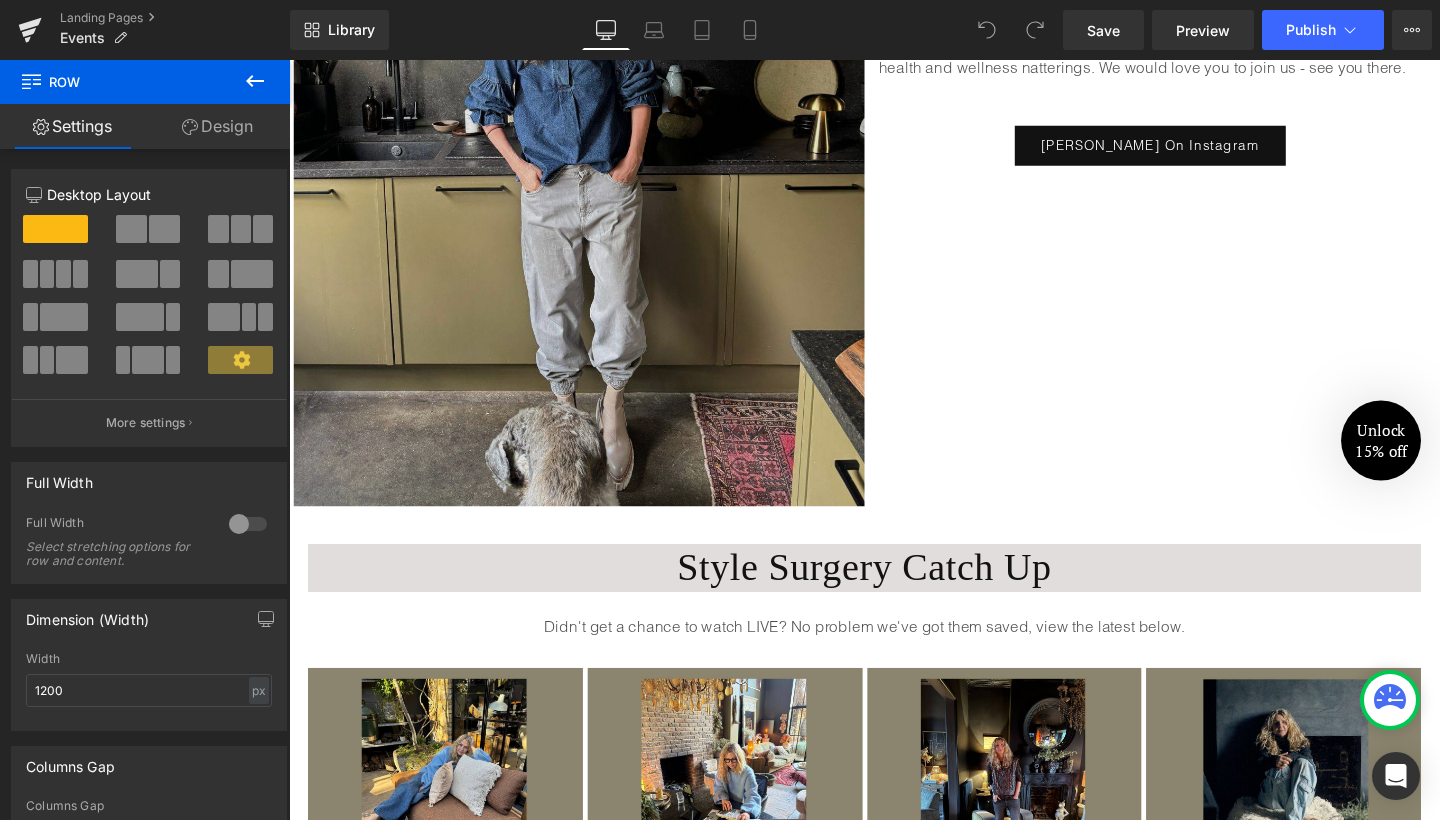 scroll, scrollTop: 929, scrollLeft: 0, axis: vertical 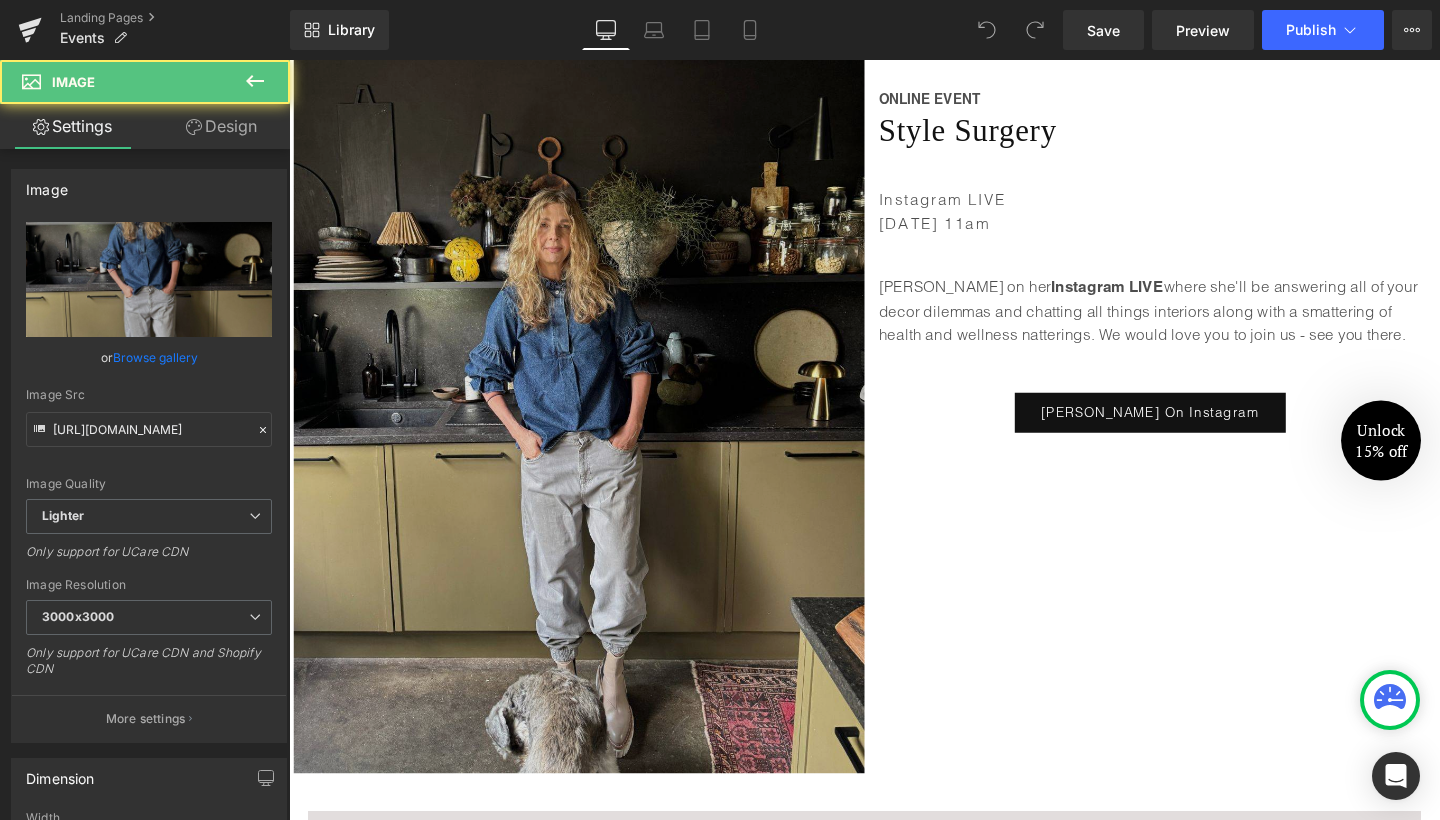 click at bounding box center [594, 435] 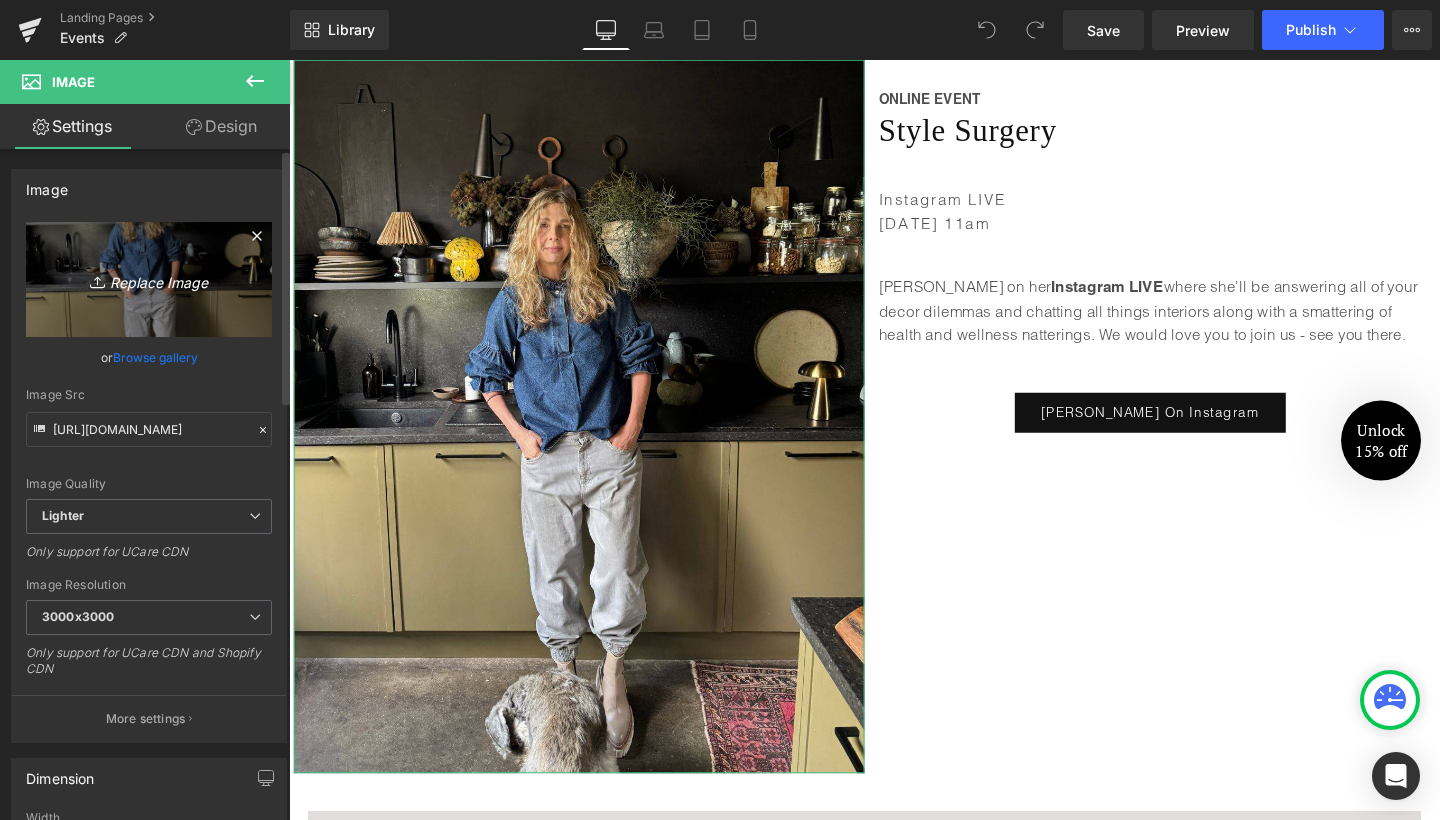 click on "Replace Image" at bounding box center [149, 279] 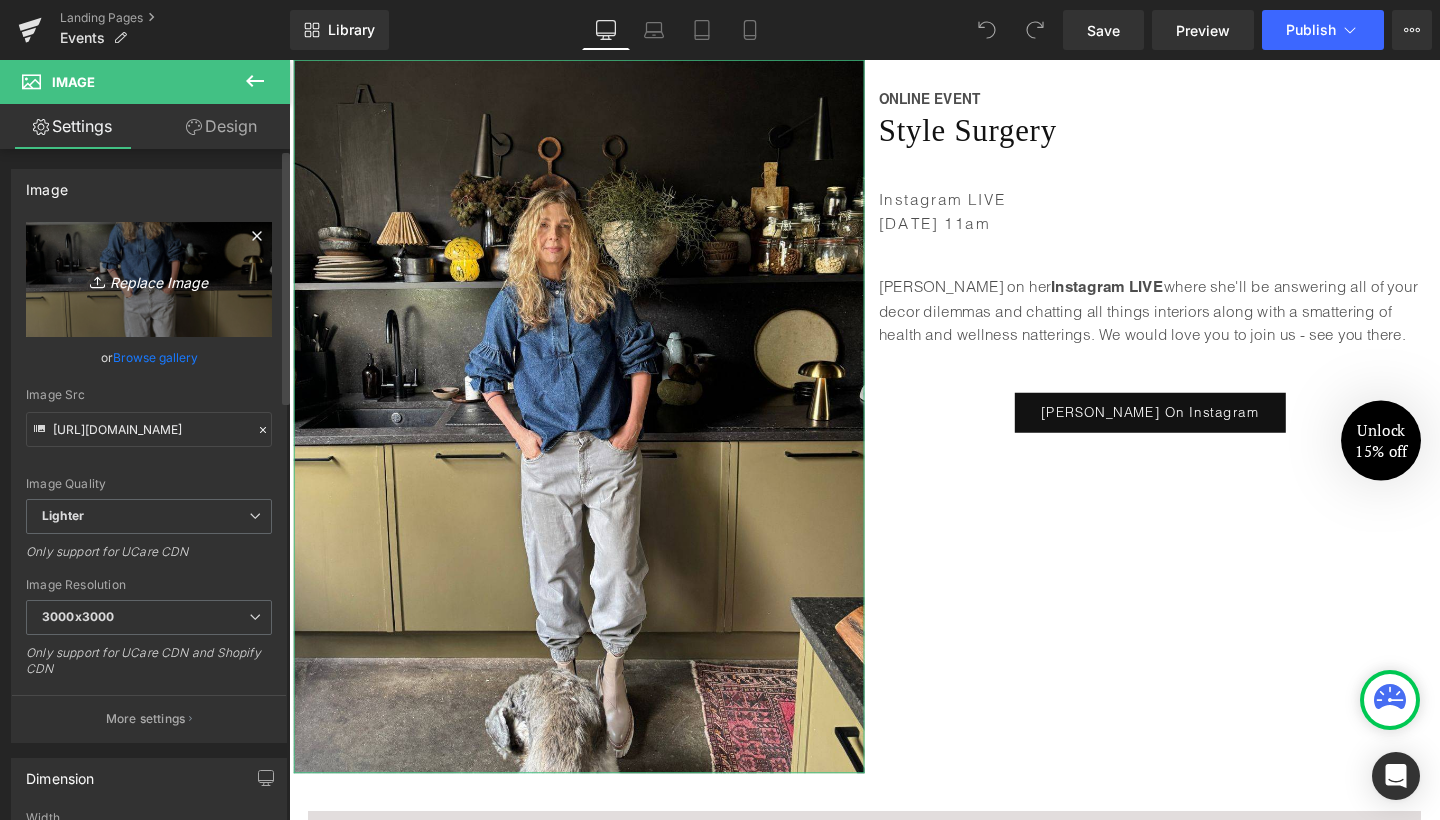 type on "C:\fakepath\Style Surgery-5.jpg" 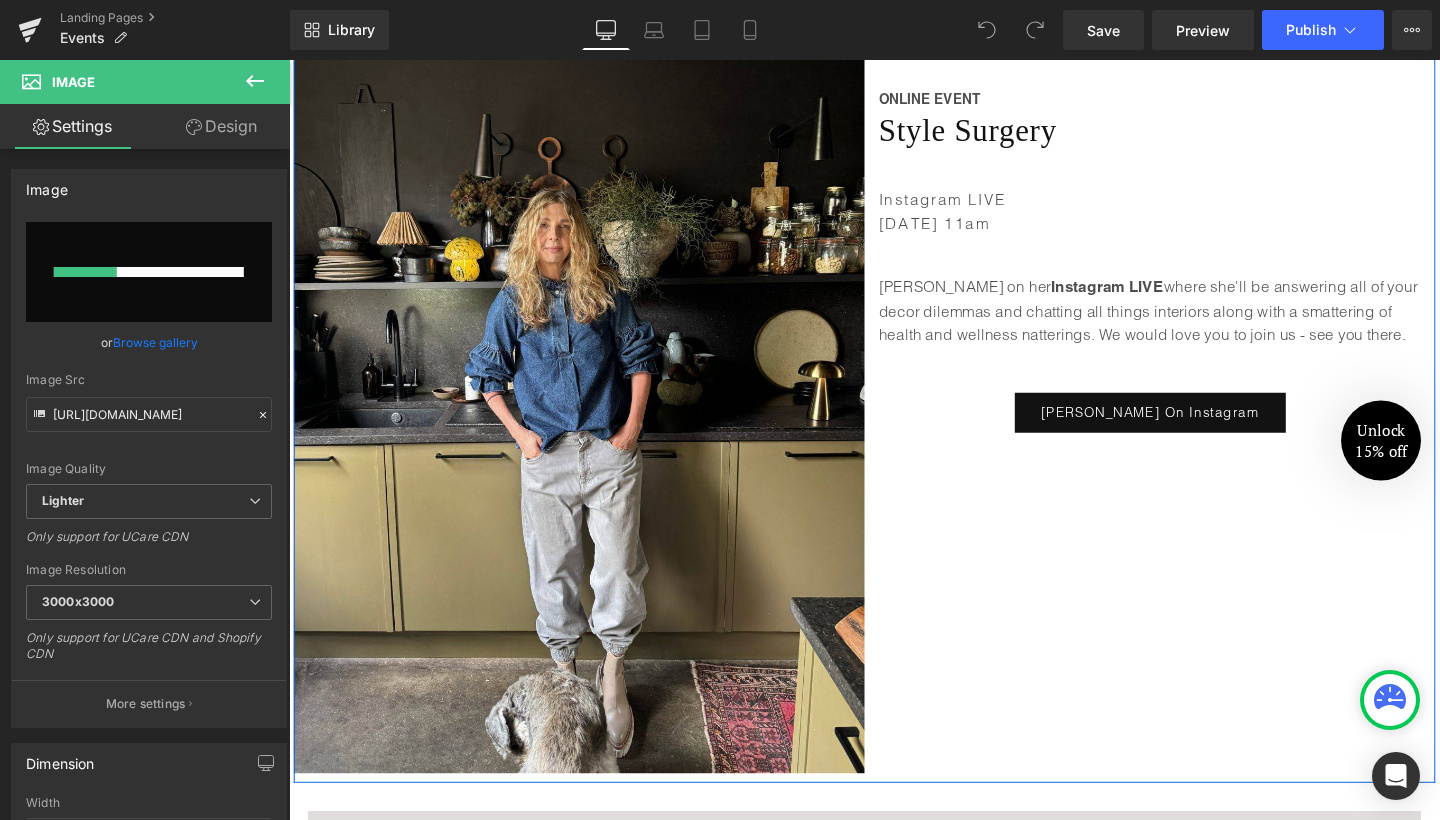 type 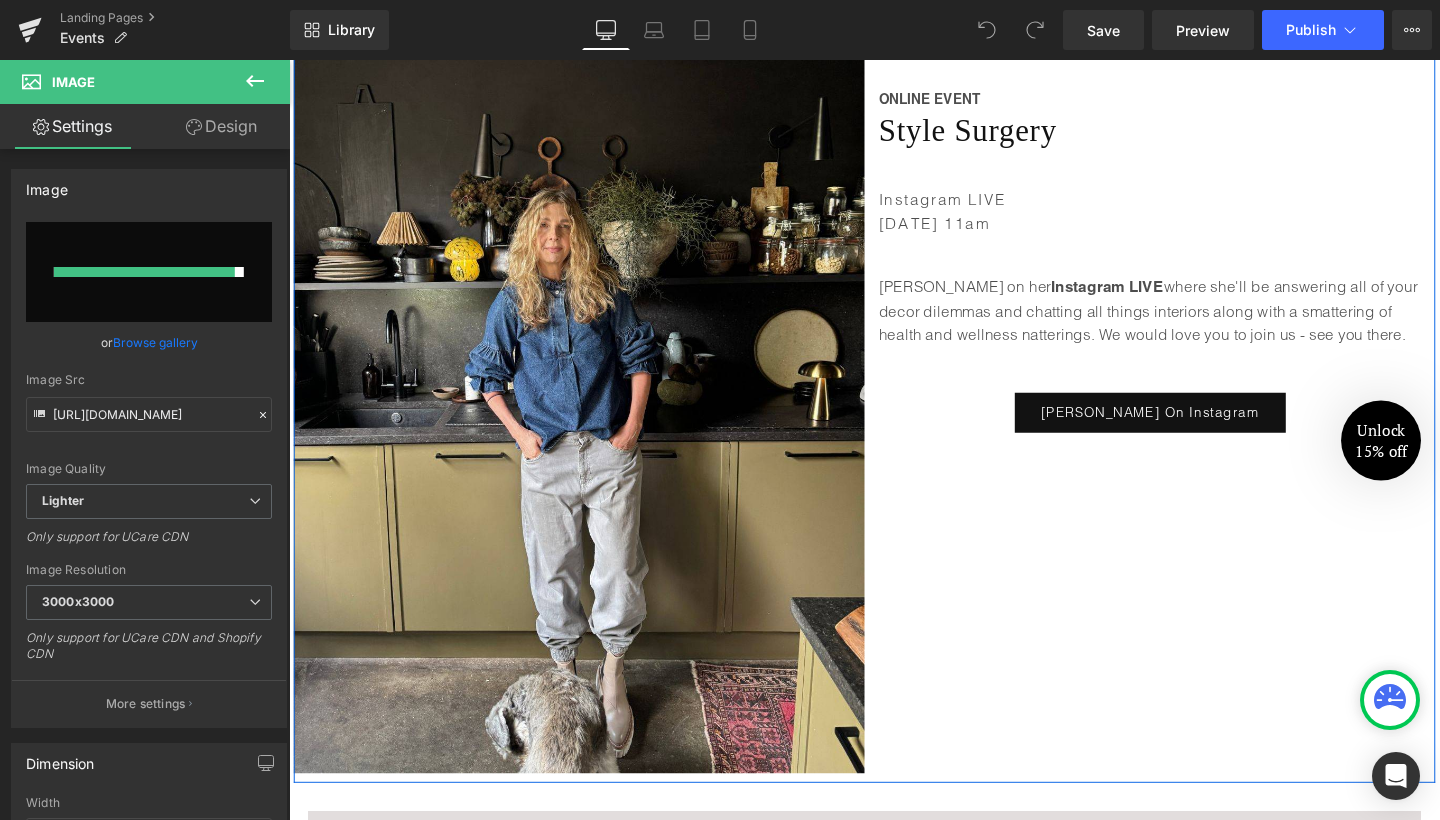 type on "https://ucarecdn.com/2b2b50b5-28cd-4f2f-a619-5af327a26db3/-/format/auto/-/preview/3000x3000/-/quality/lighter/Style%20Surgery-5.jpg" 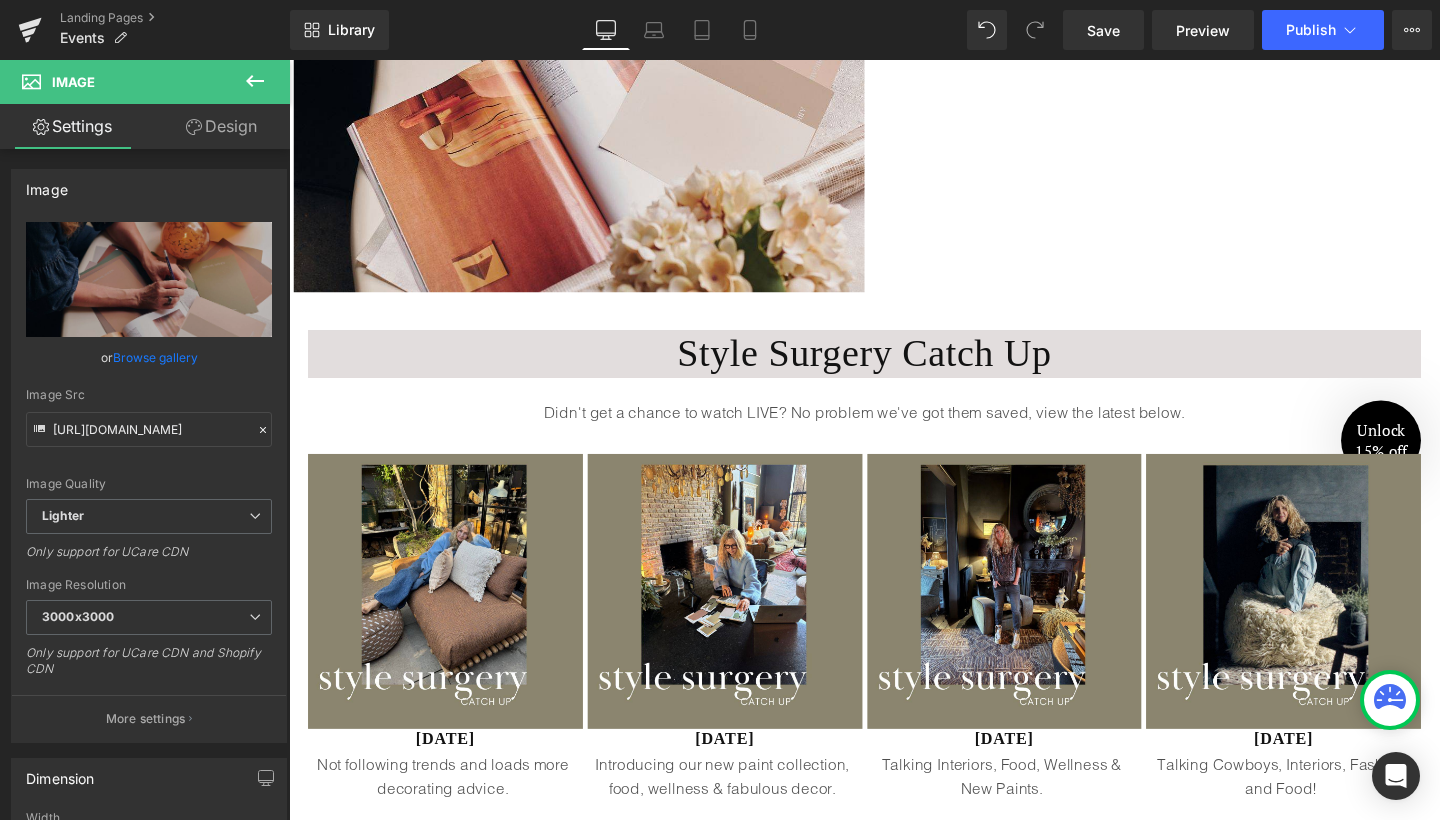 scroll, scrollTop: 977, scrollLeft: 0, axis: vertical 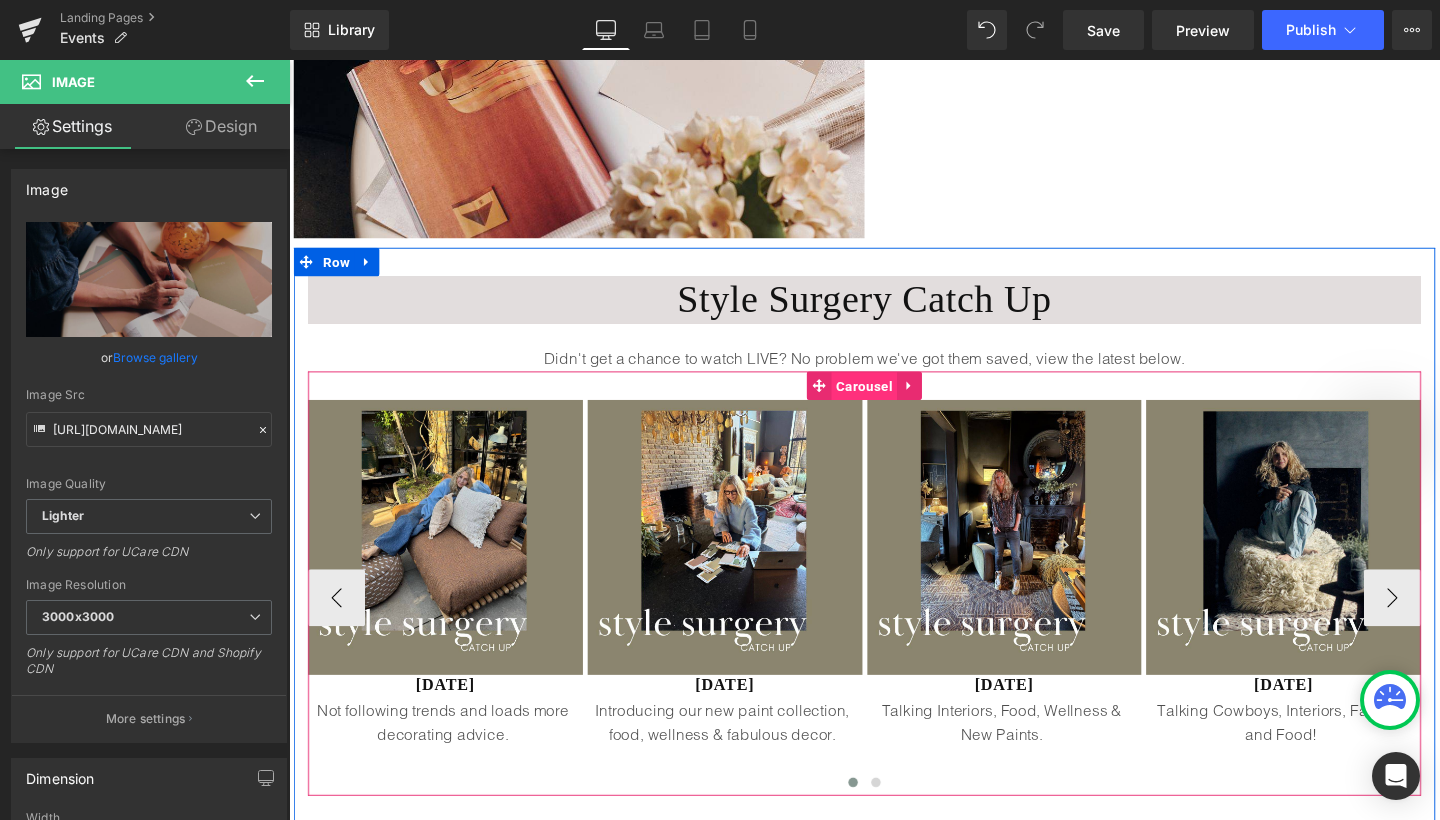 click on "Carousel" at bounding box center (893, 403) 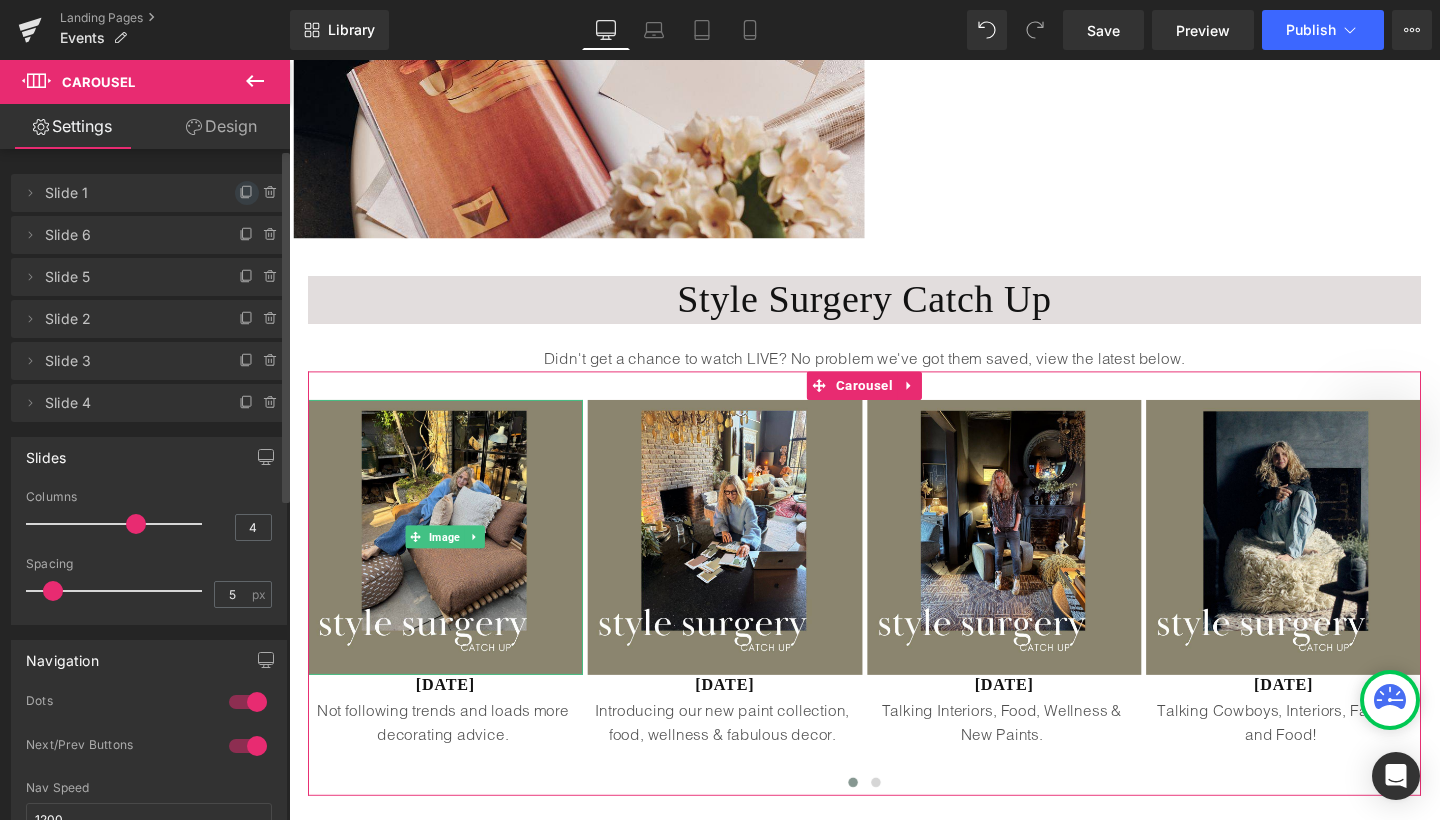 click 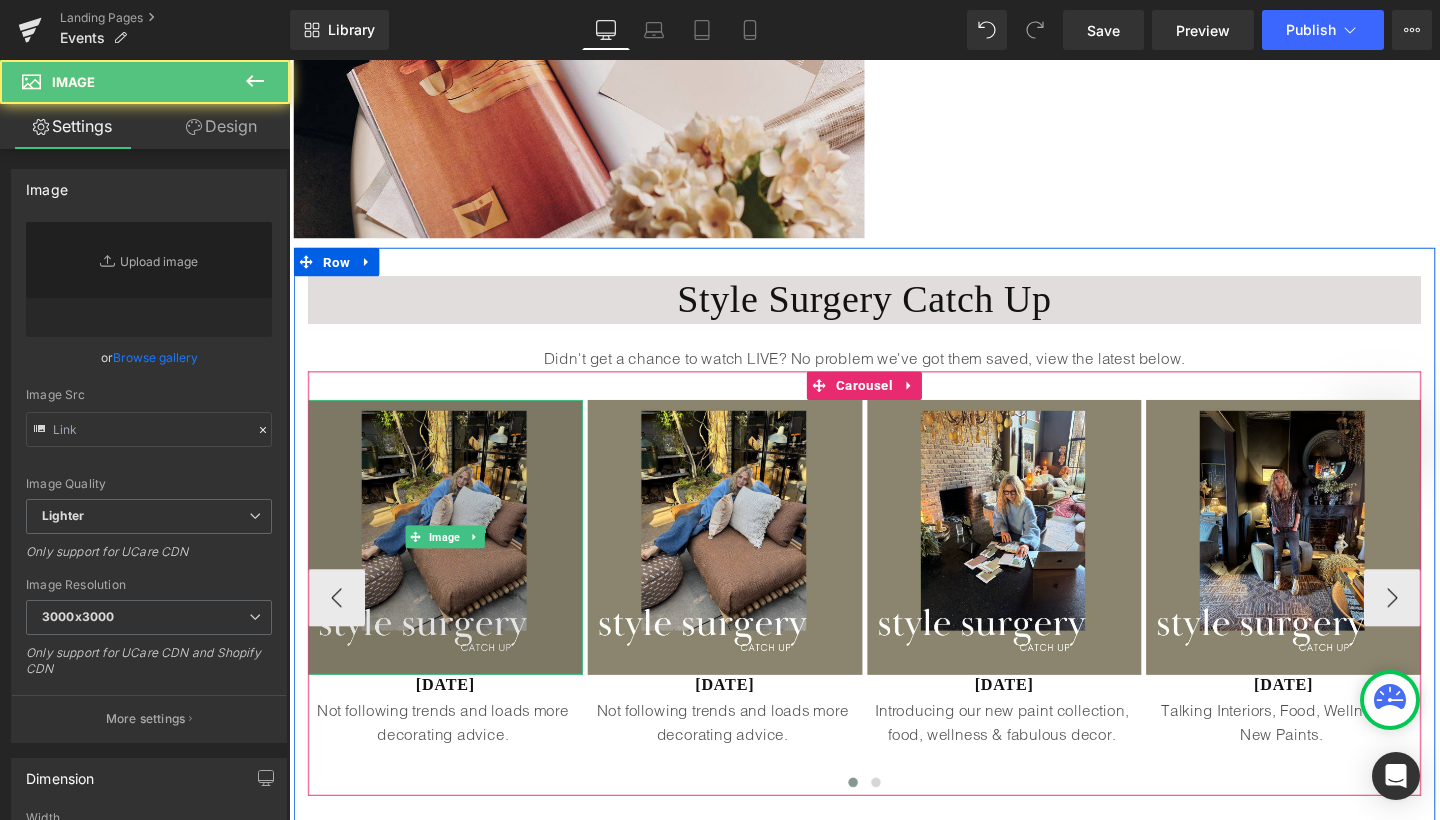 type on "https://ucarecdn.com/217f3a73-be8c-42d3-af9e-6dc0ee4ac1a8/-/format/auto/-/preview/3000x3000/-/quality/lighter/cosy%20morning-8.jpg" 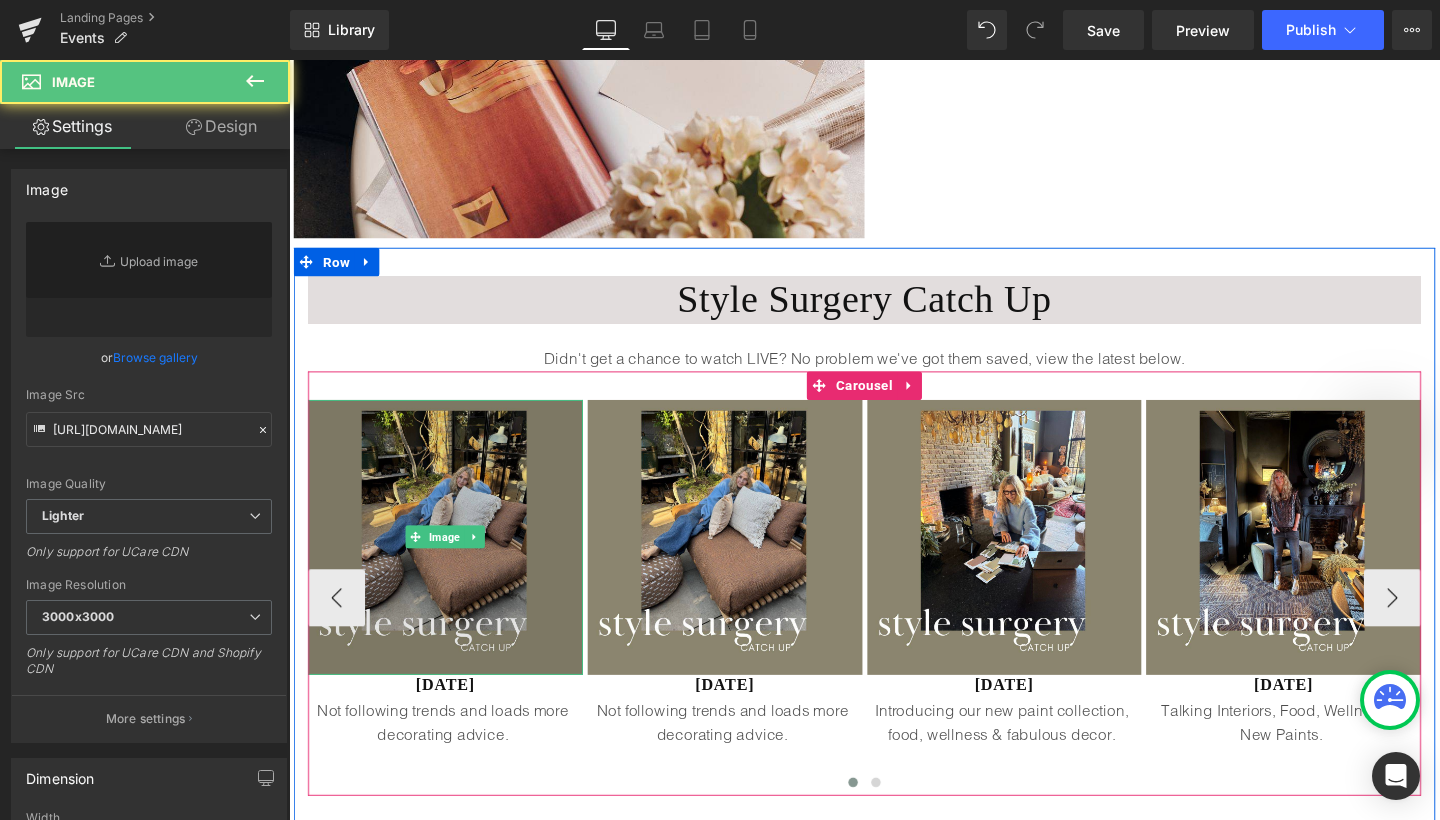 click at bounding box center [453, 561] 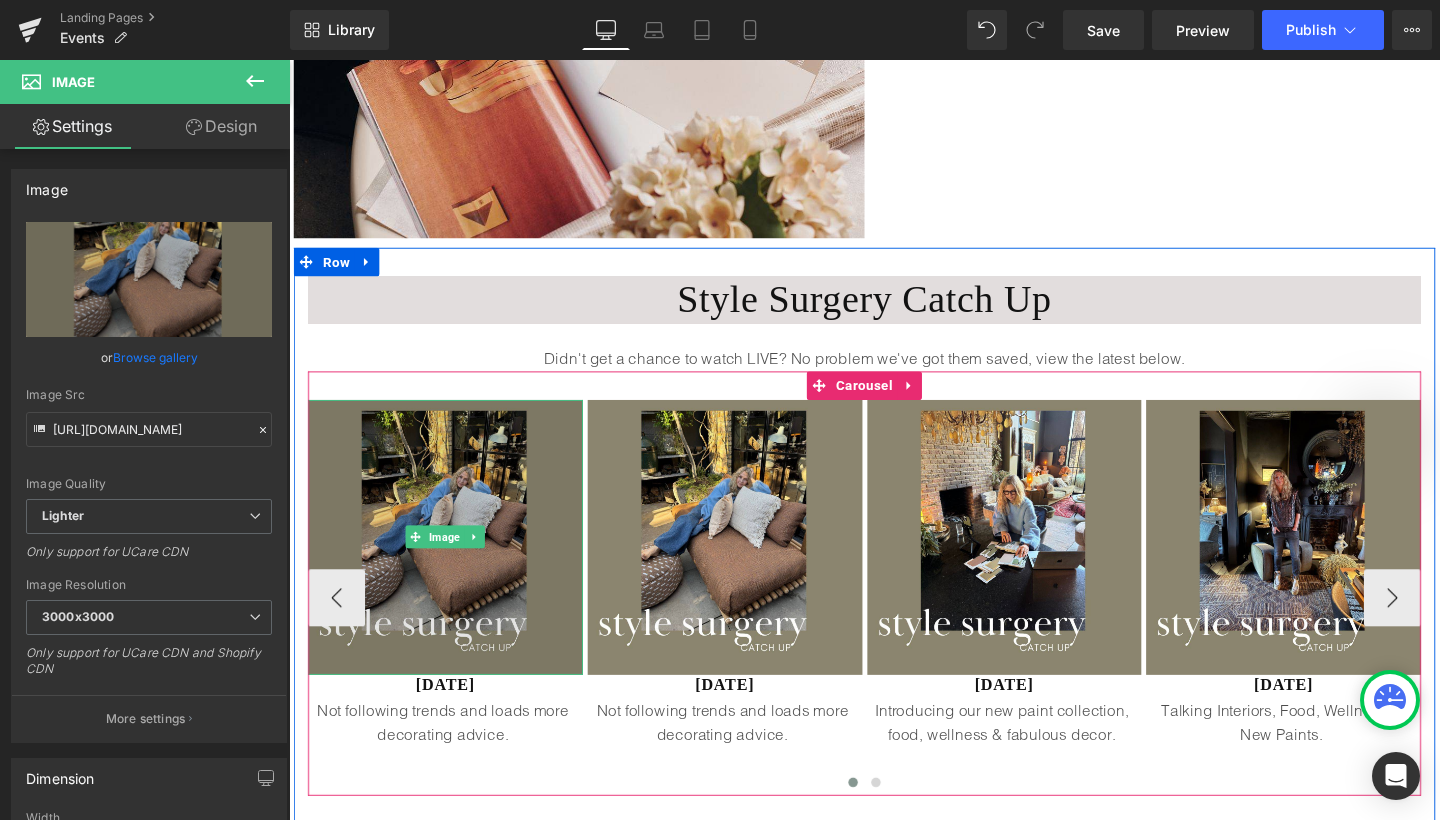 click at bounding box center (453, 561) 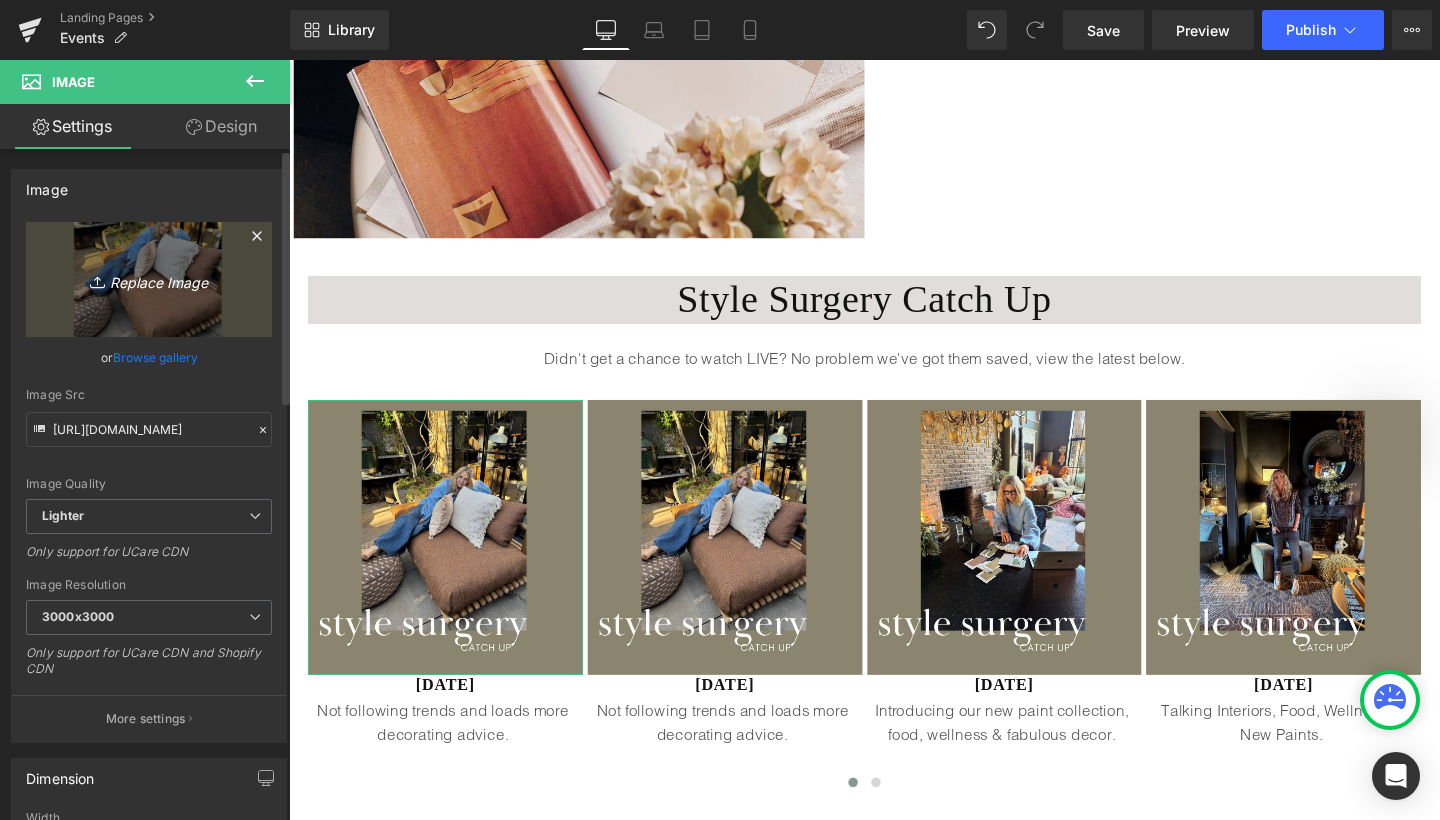 click on "Replace Image" at bounding box center (149, 279) 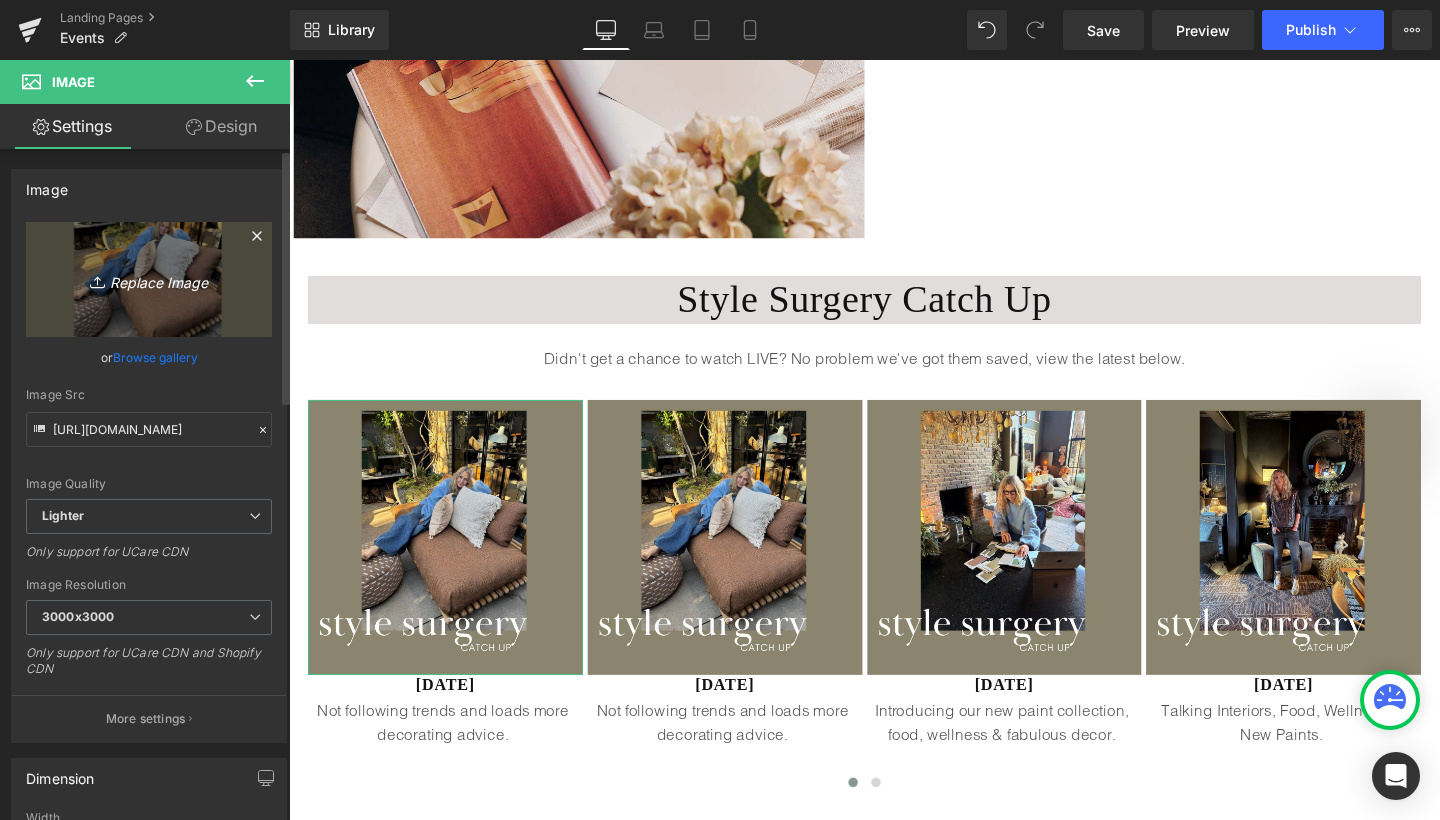 type on "C:\fakepath\Style Surgery Catch Up.jpg" 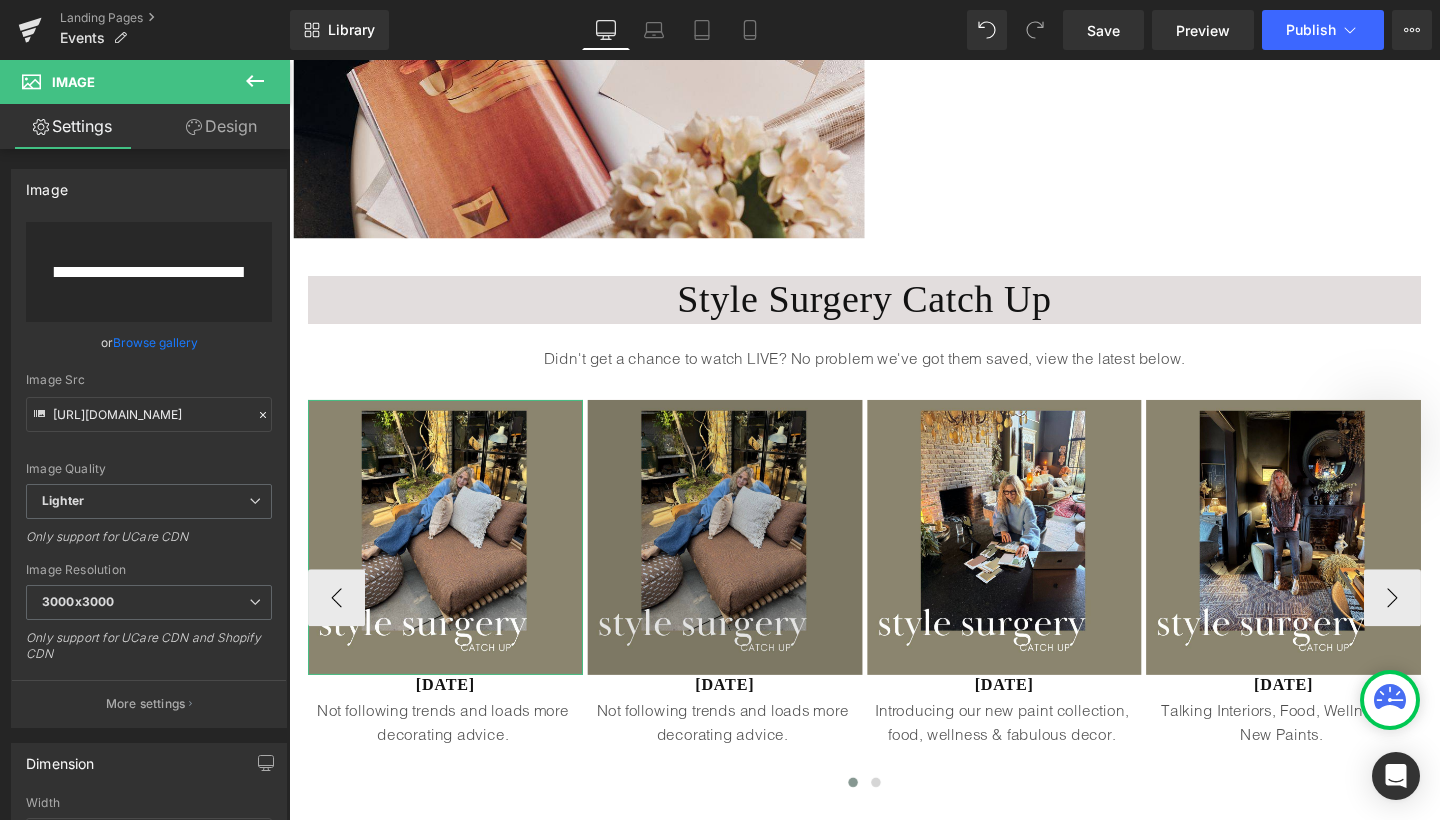 type 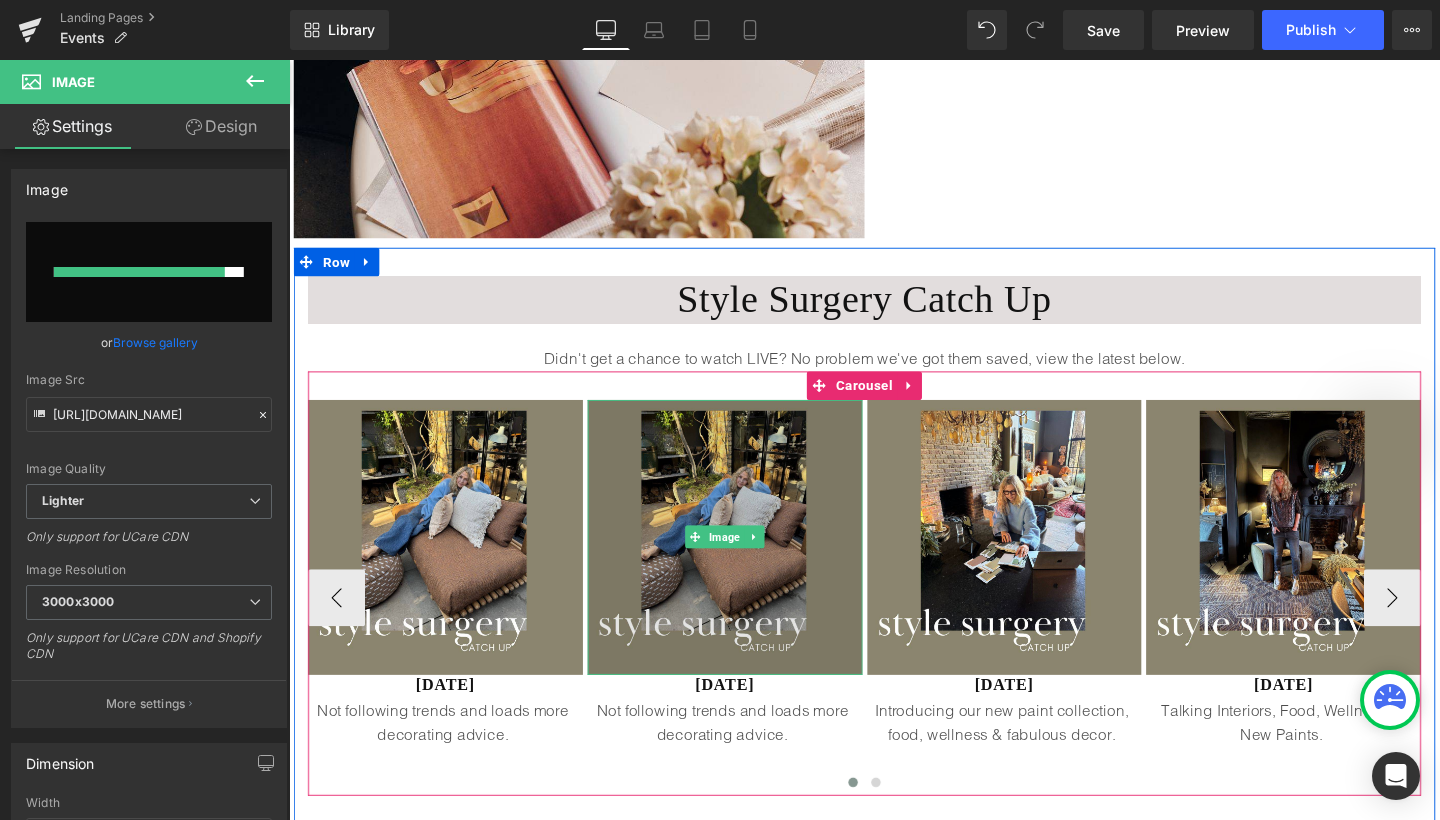 type on "https://ucarecdn.com/b9350cff-ef90-4729-bf0d-a03564b7d6ba/-/format/auto/-/preview/3000x3000/-/quality/lighter/Style%20Surgery%20Catch%20Up.jpg" 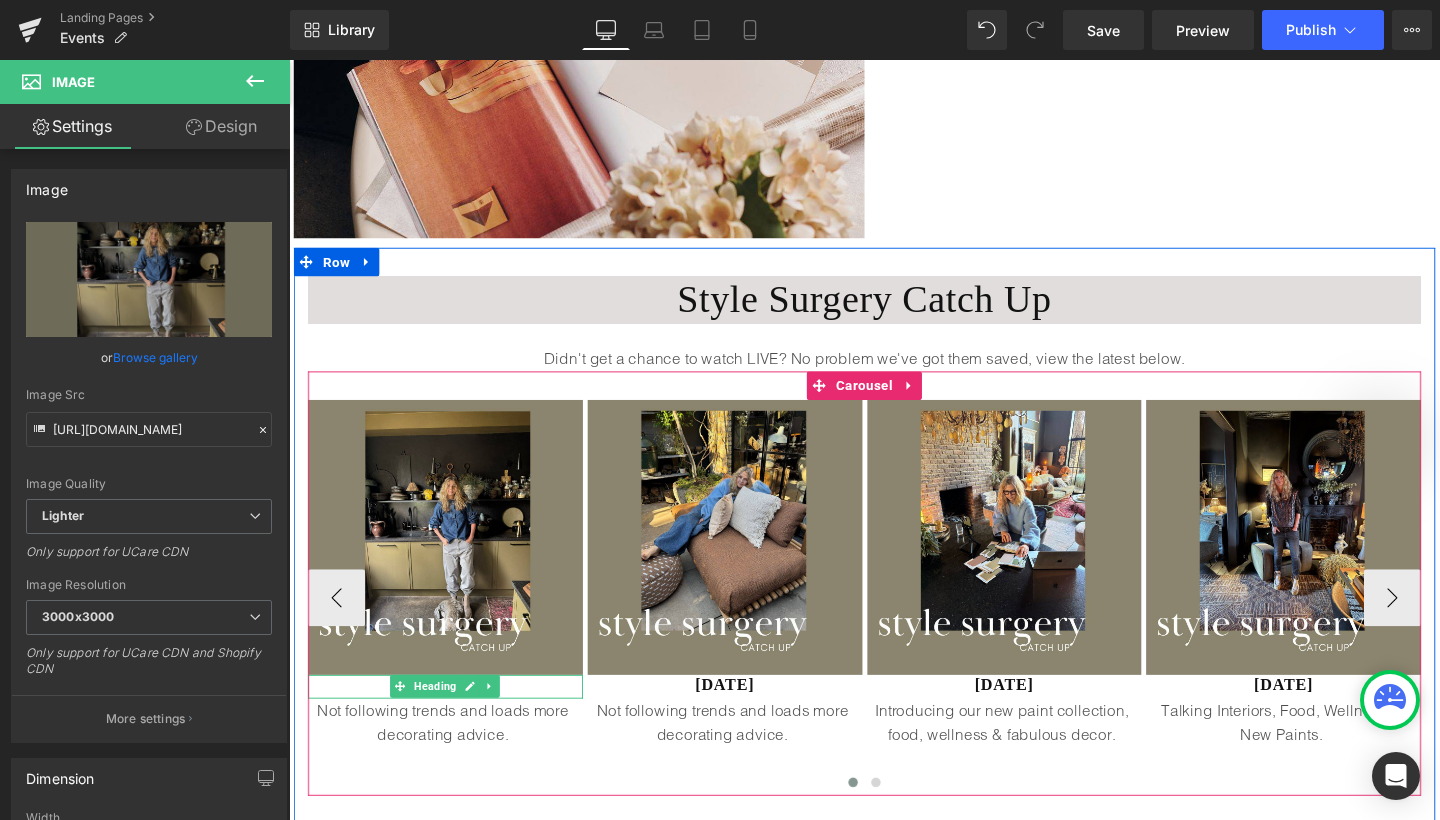 click on "[DATE]" at bounding box center (453, 717) 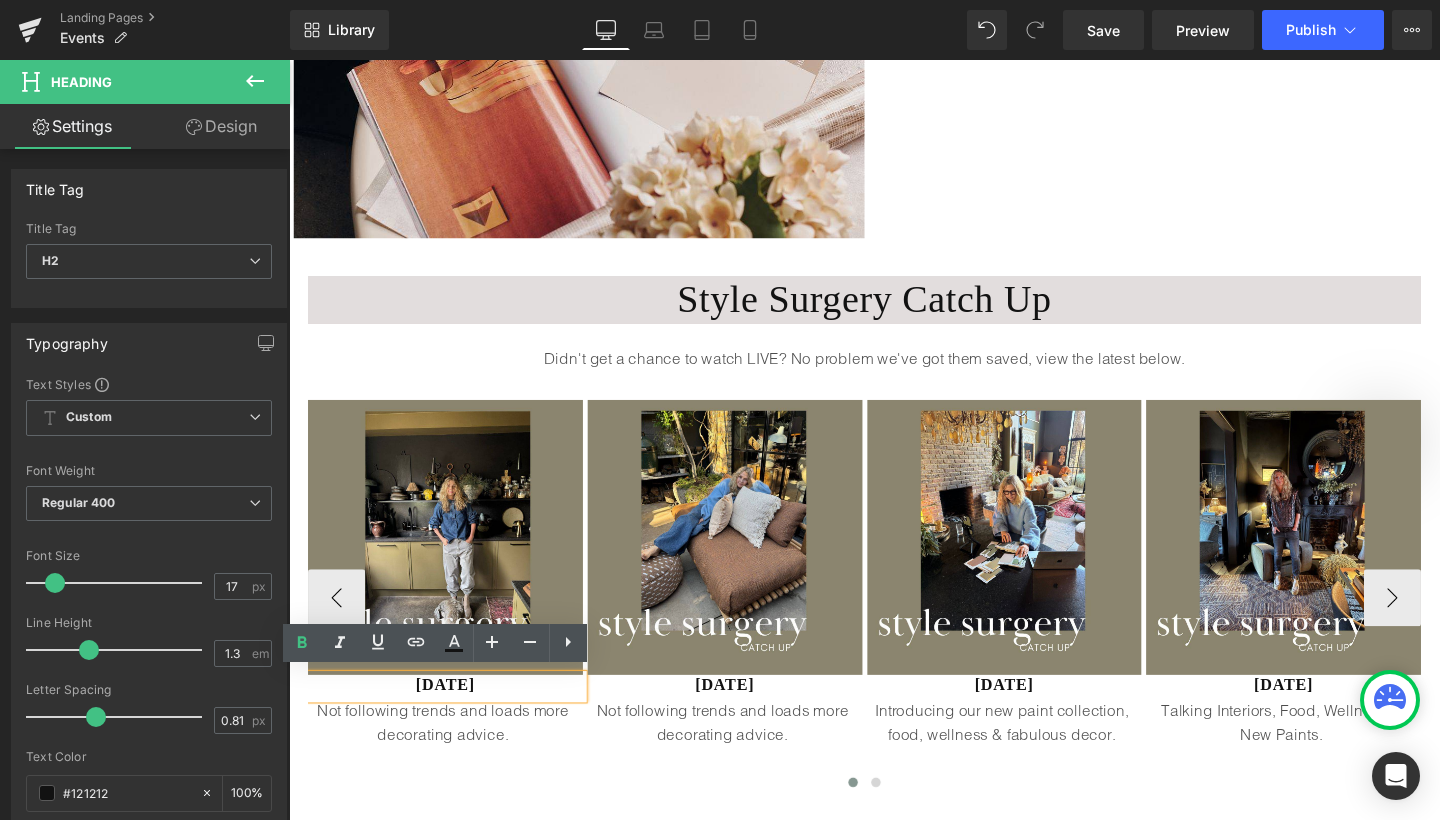 click on "[DATE]" at bounding box center [453, 716] 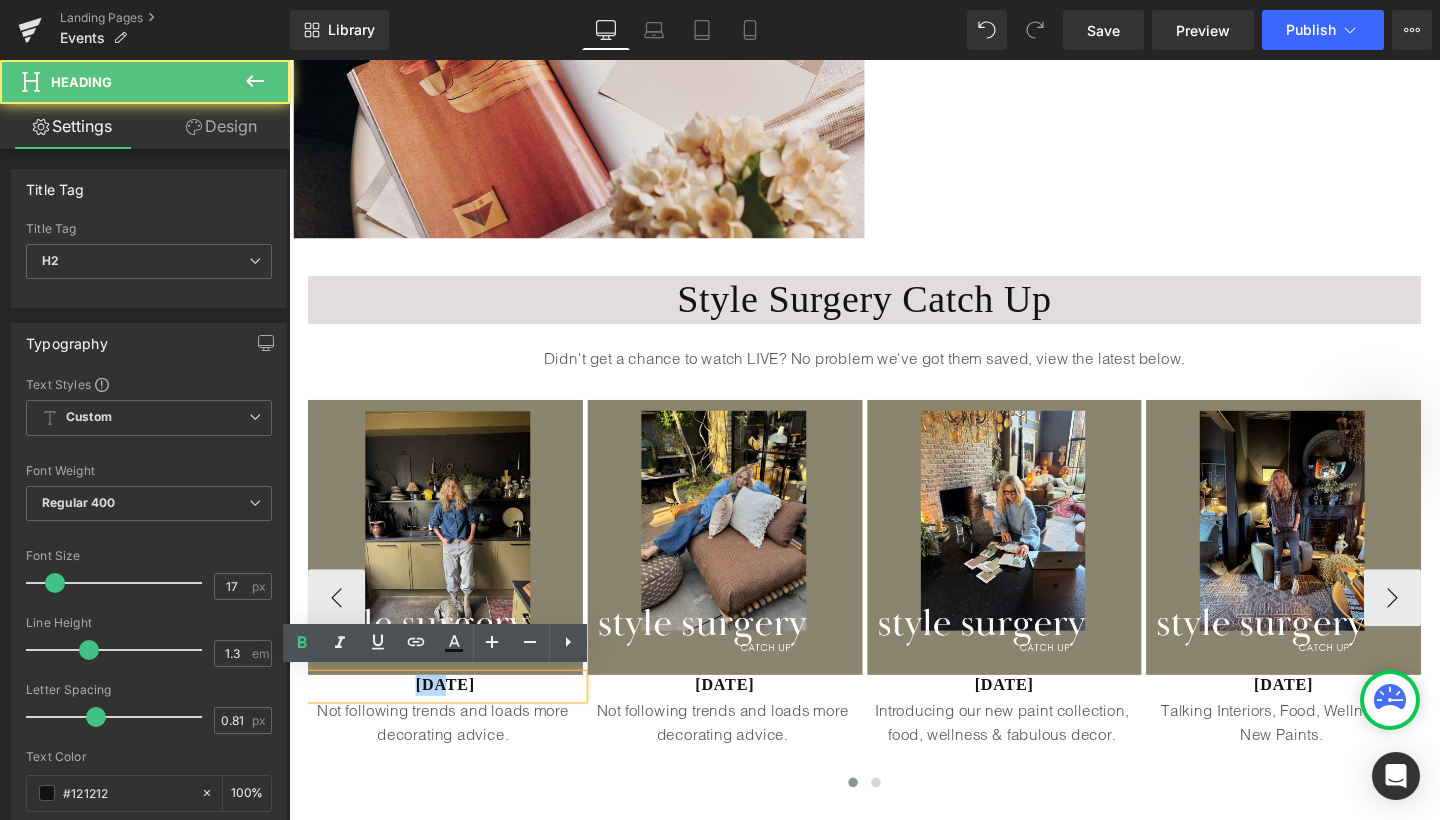 click on "[DATE]" at bounding box center (453, 716) 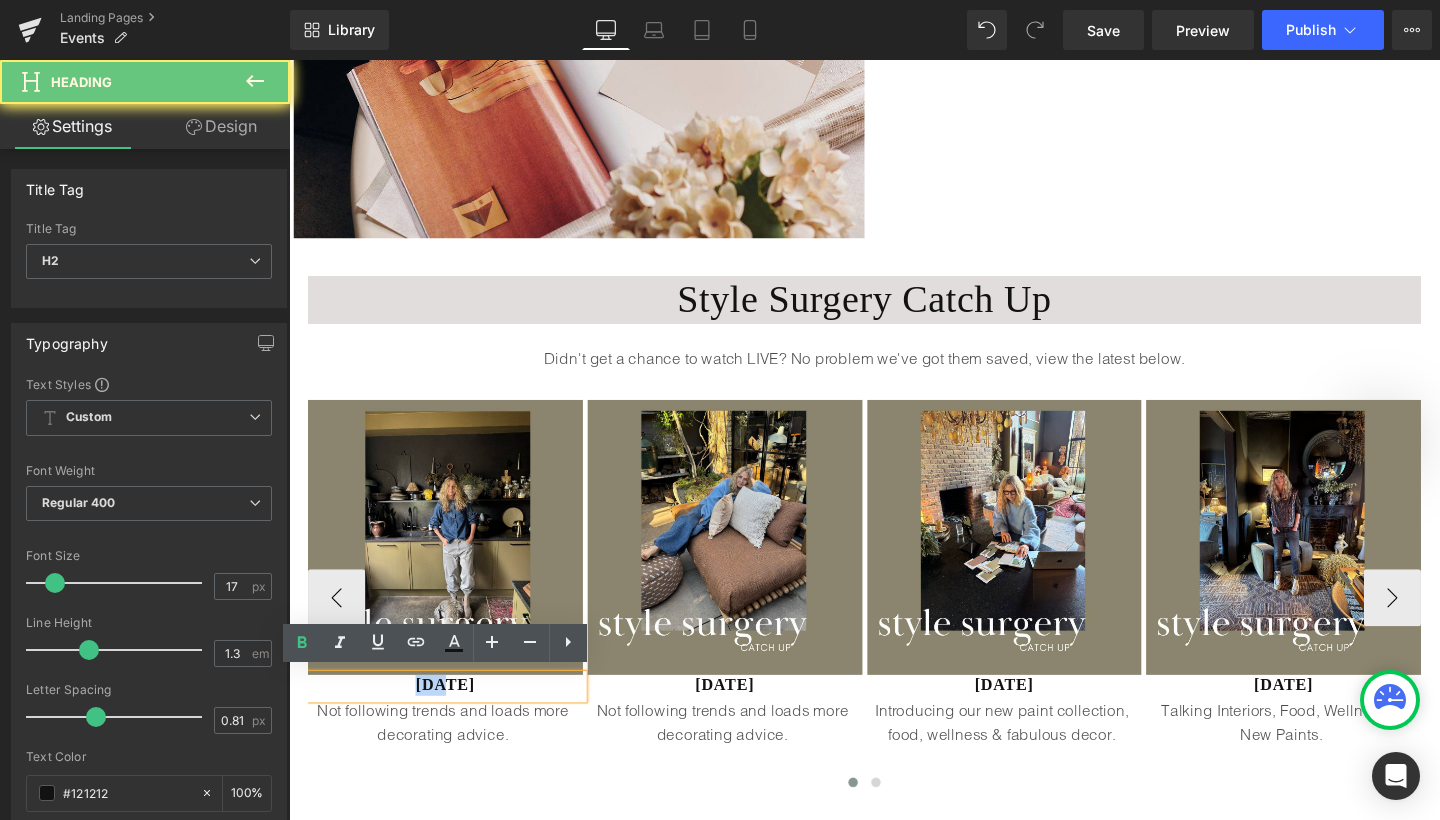 type 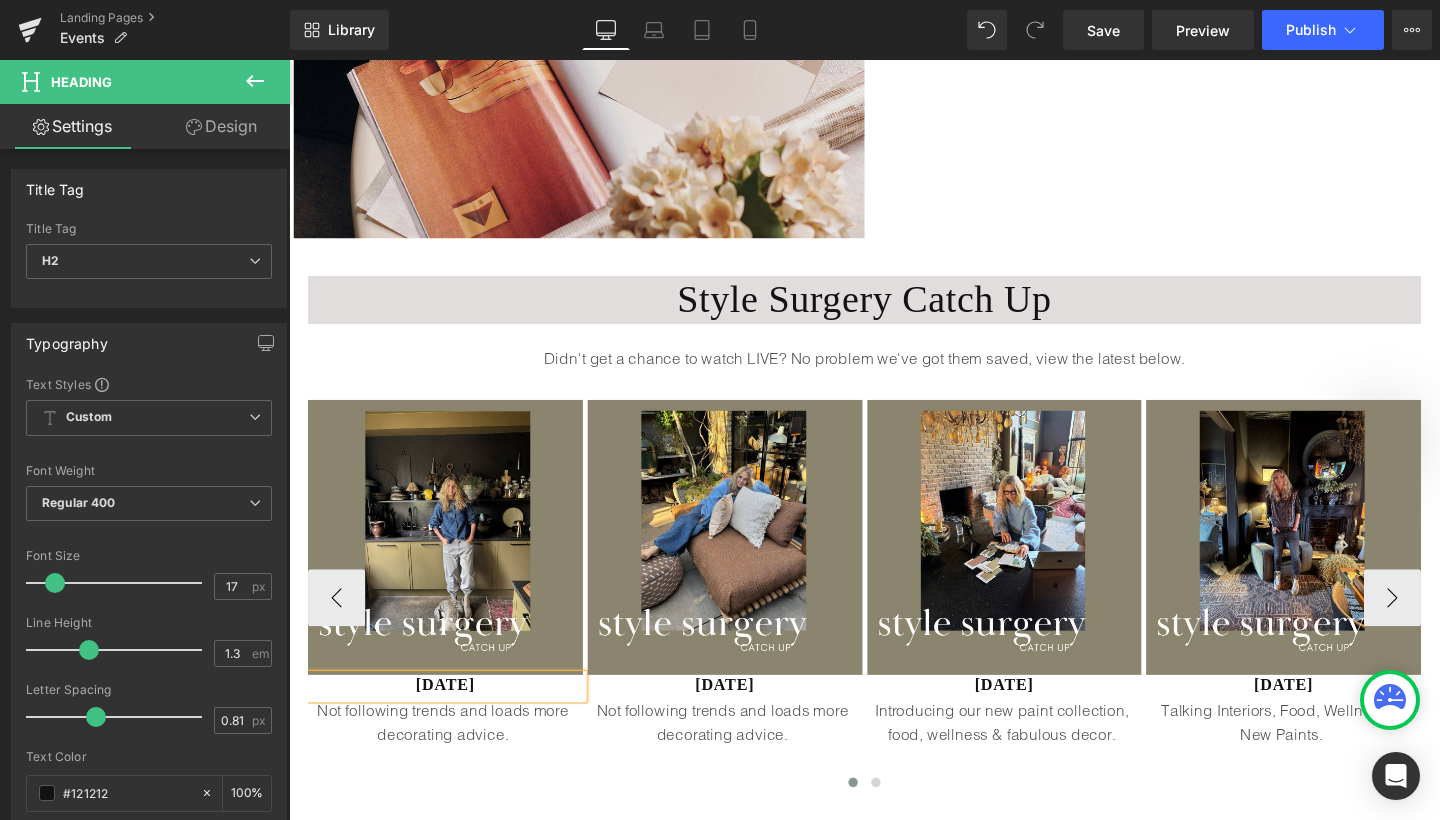 click on "June 4th" at bounding box center (453, 716) 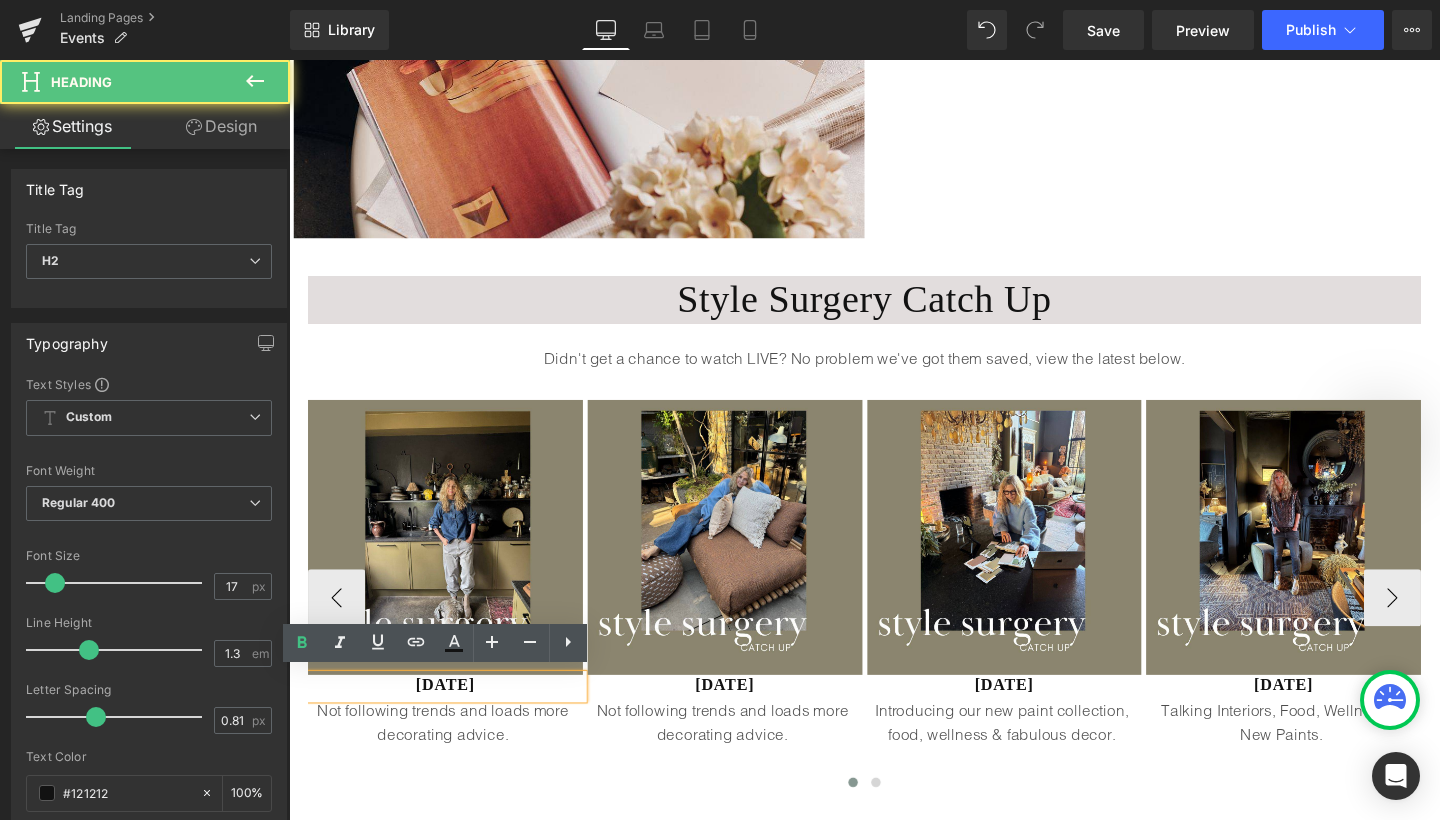click on "June 4th" at bounding box center [453, 716] 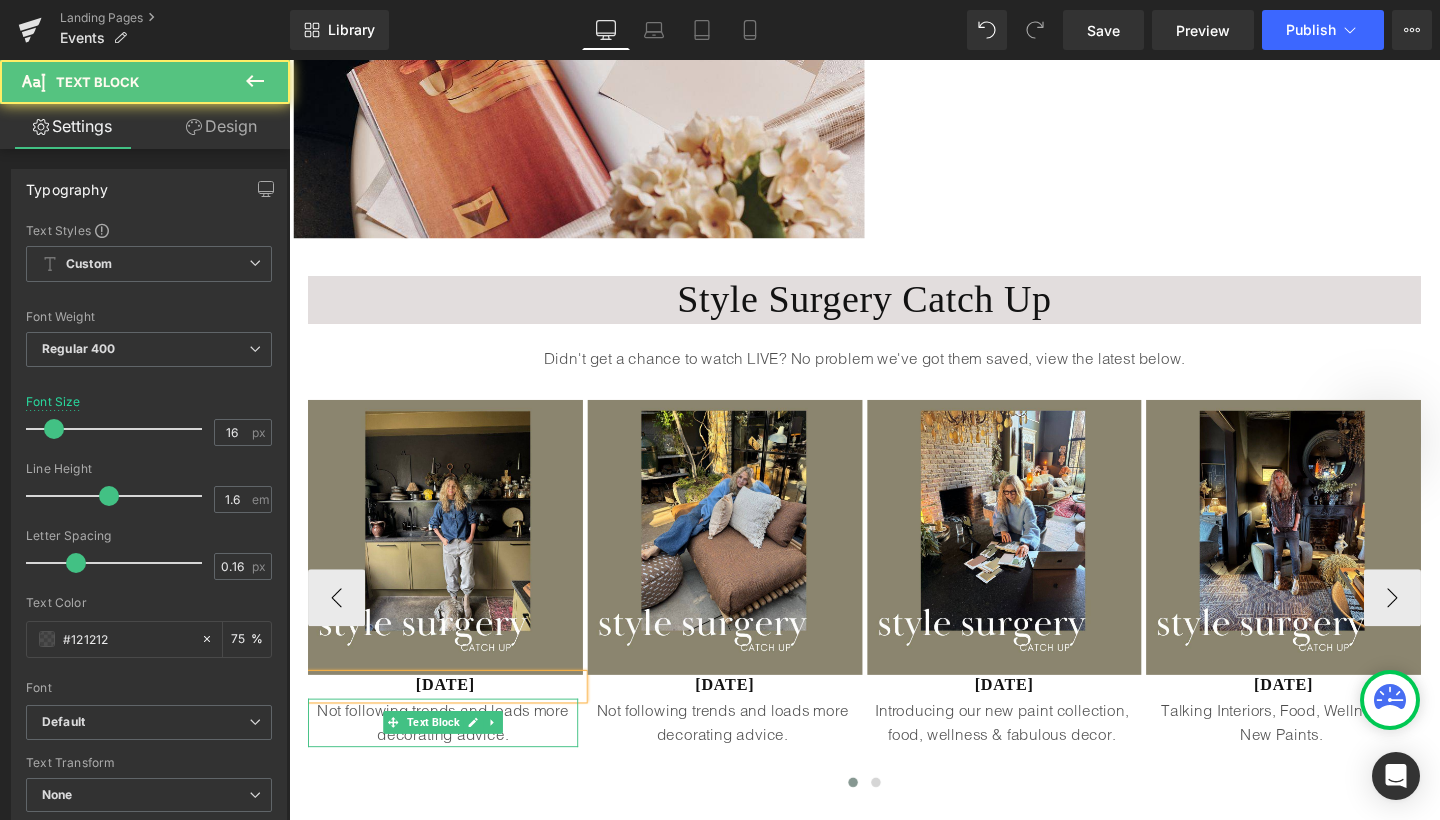 click on "Not following trends and loads more decorating advice." at bounding box center (451, 756) 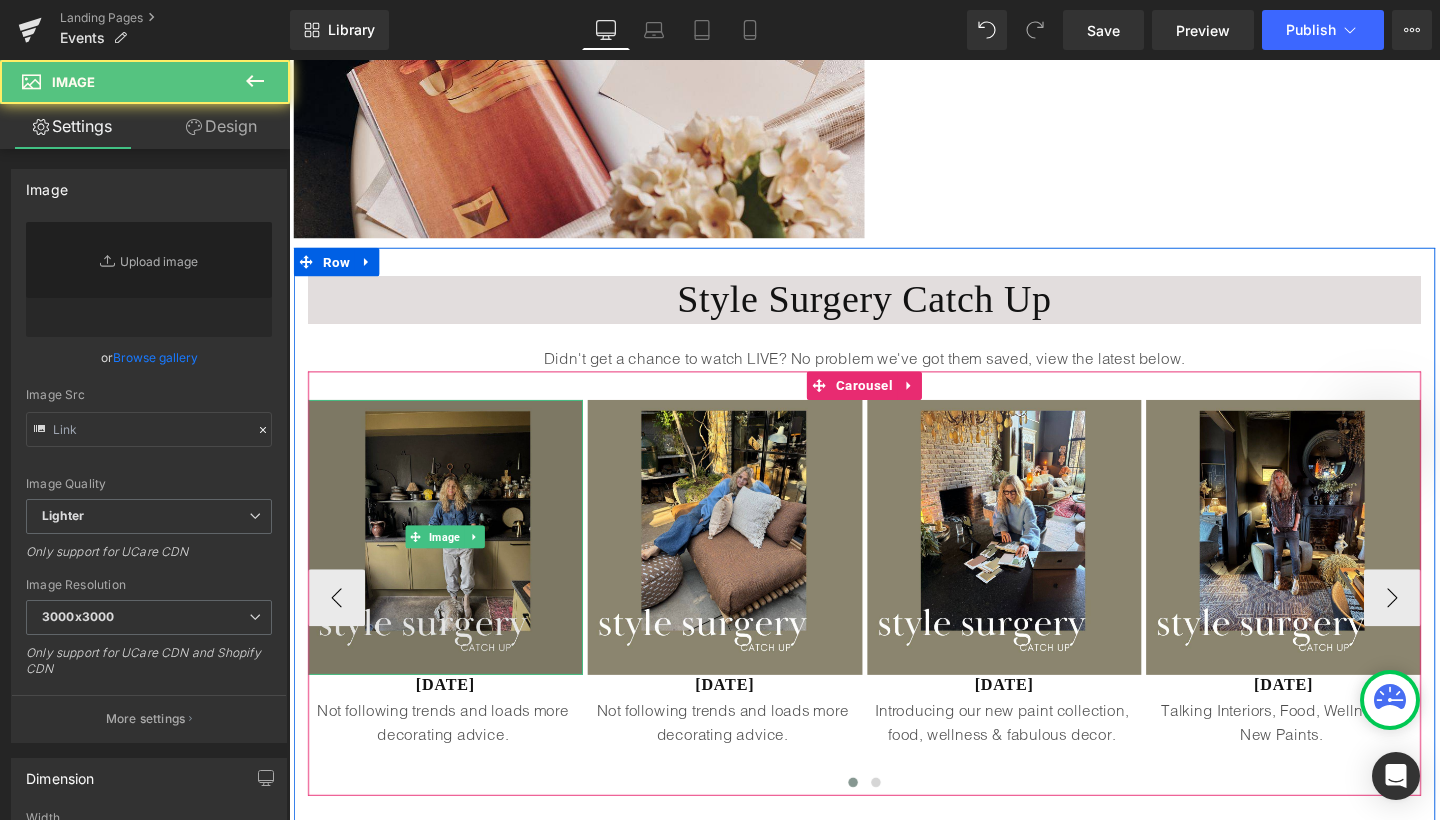 type on "https://ucarecdn.com/b9350cff-ef90-4729-bf0d-a03564b7d6ba/-/format/auto/-/preview/3000x3000/-/quality/lighter/Style%20Surgery%20Catch%20Up.jpg" 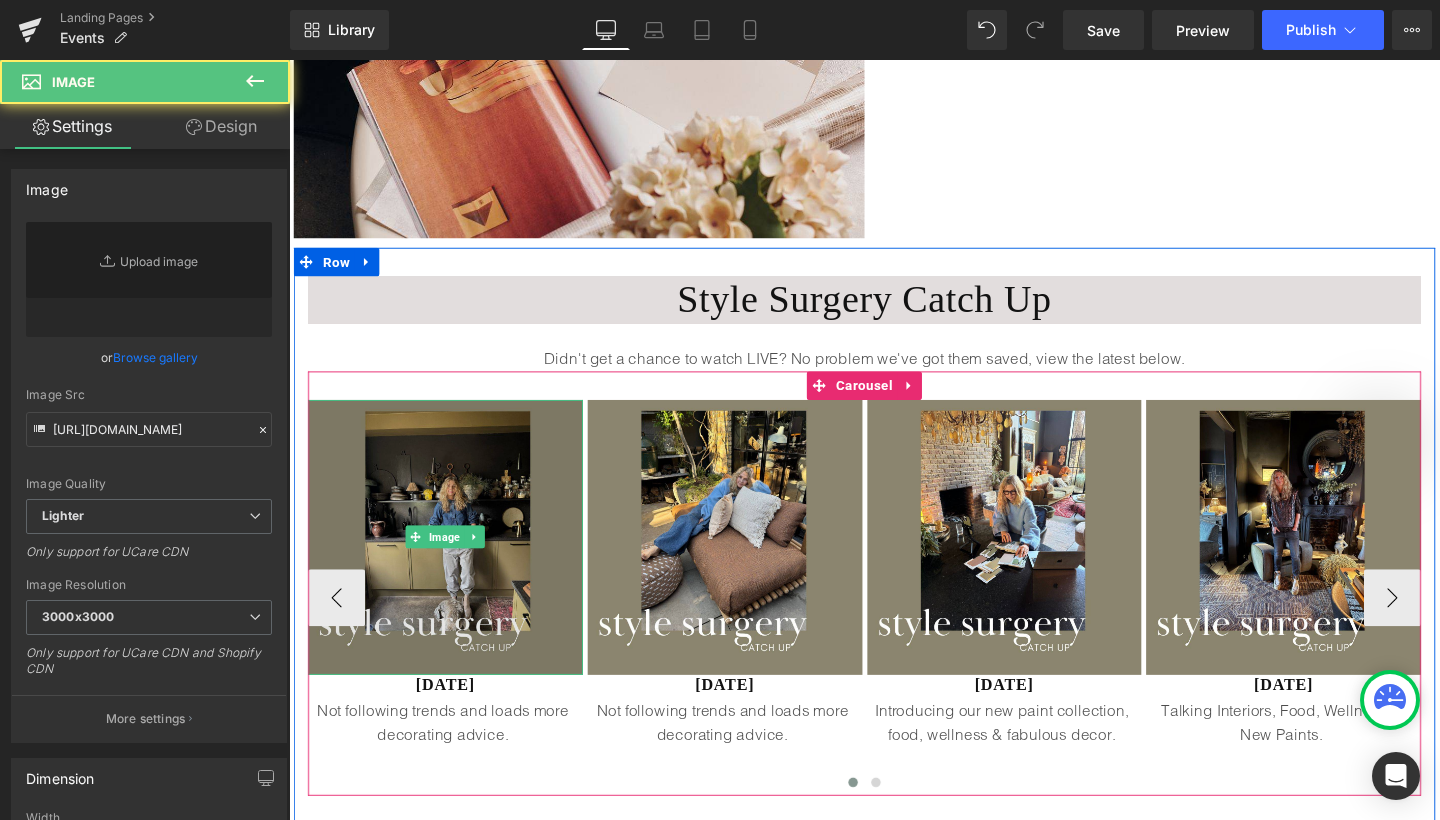 click at bounding box center [453, 561] 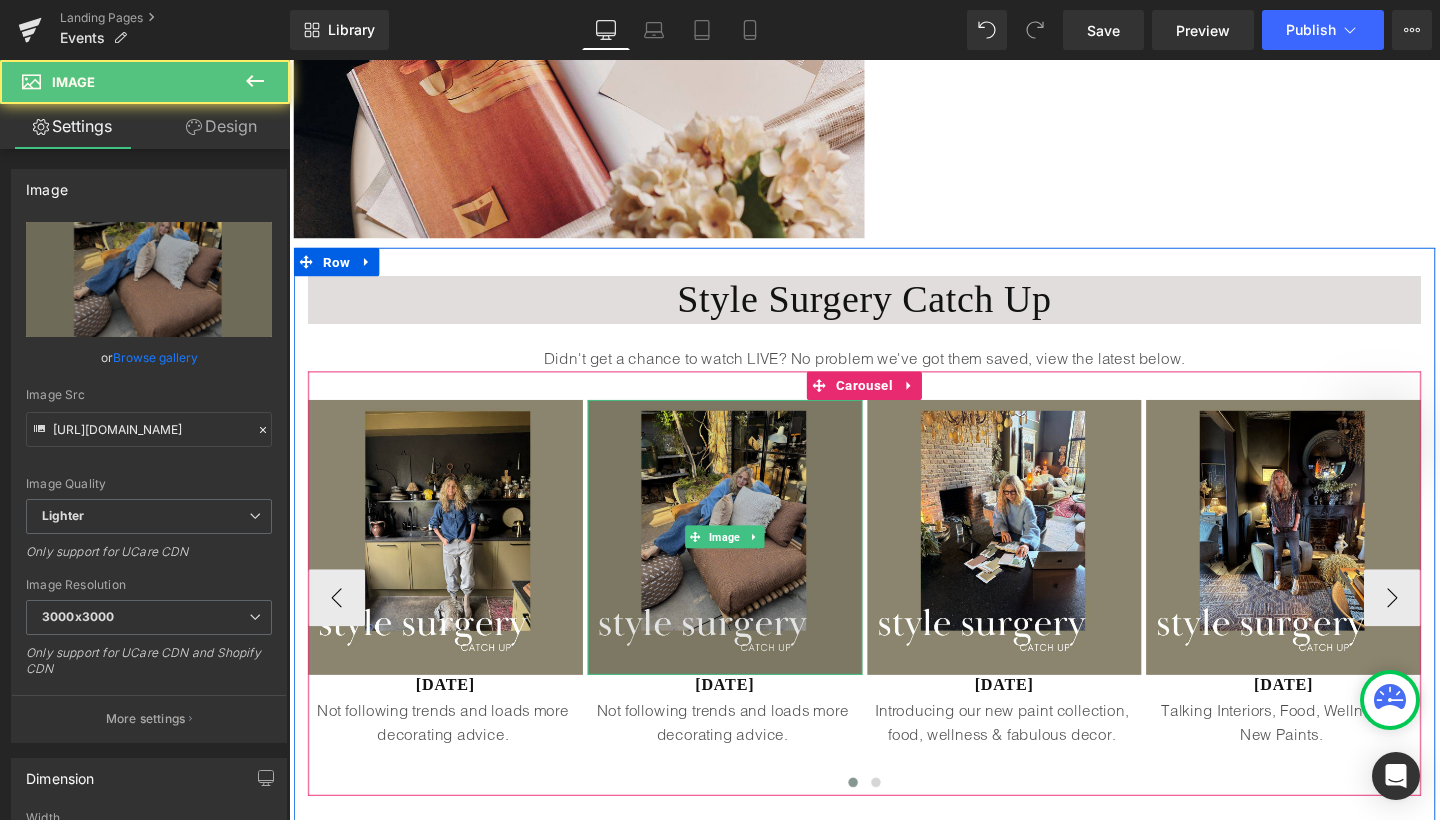 drag, startPoint x: 623, startPoint y: 561, endPoint x: 505, endPoint y: 602, distance: 124.919975 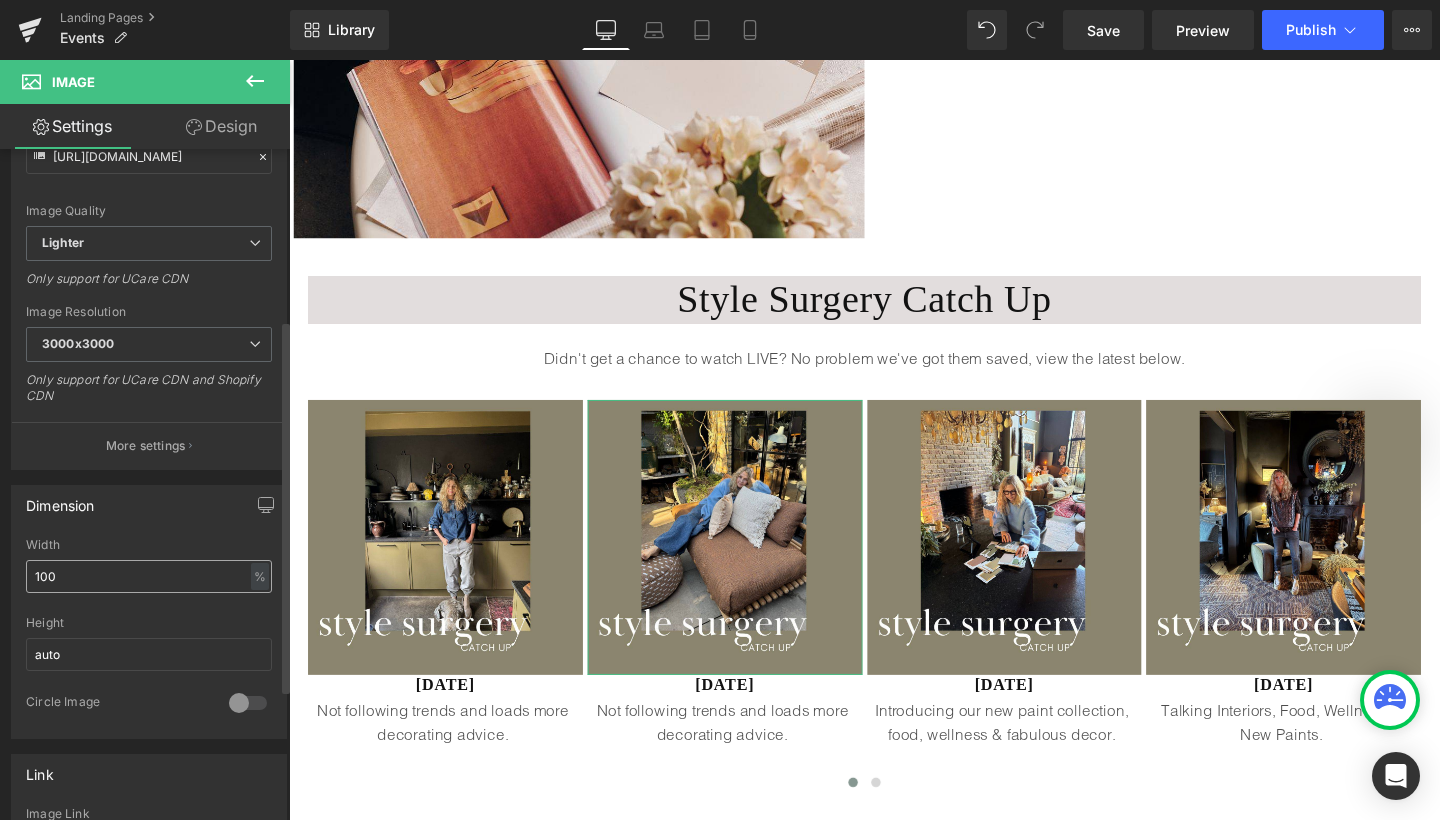 scroll, scrollTop: 571, scrollLeft: 0, axis: vertical 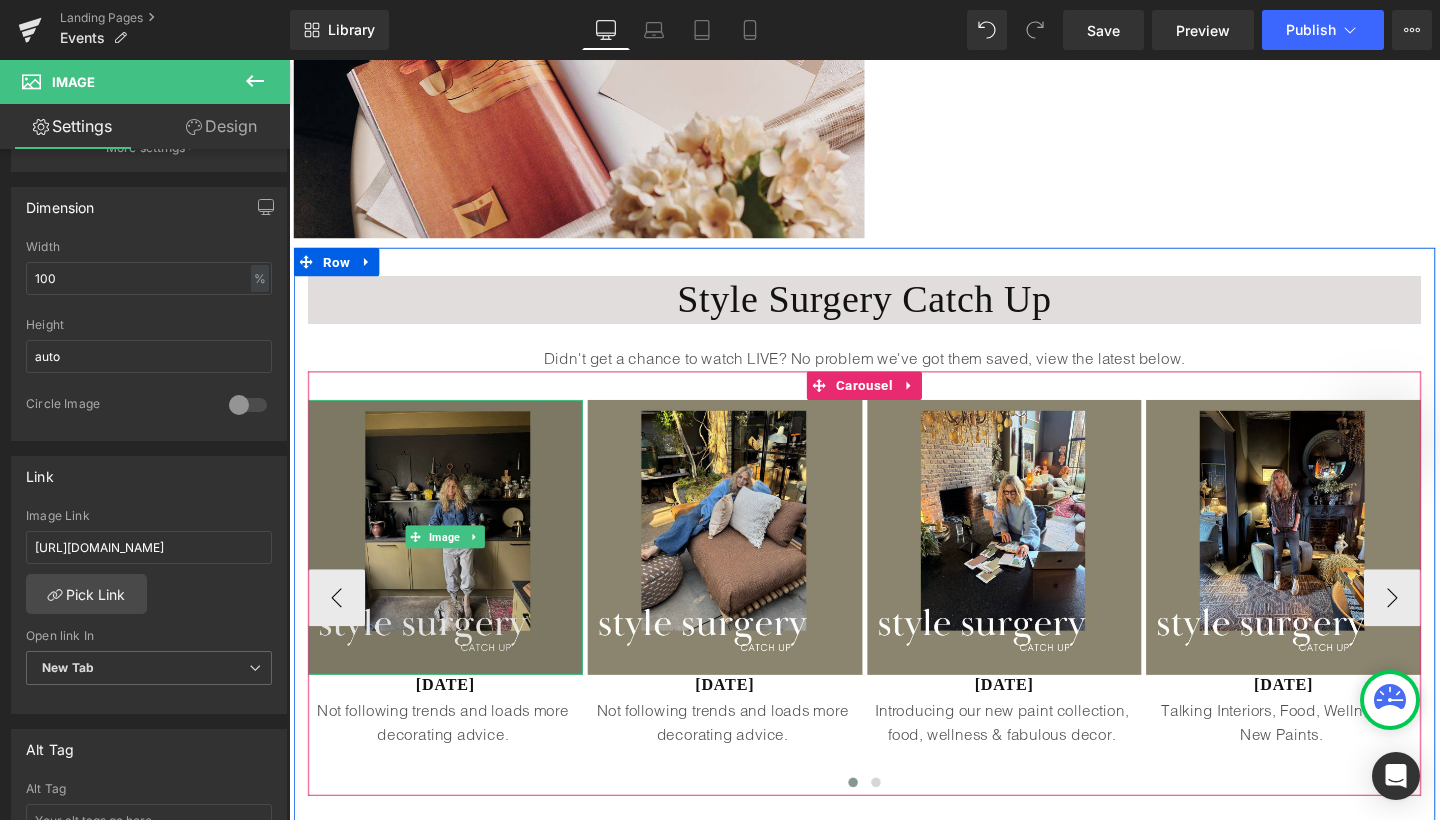 click at bounding box center [453, 561] 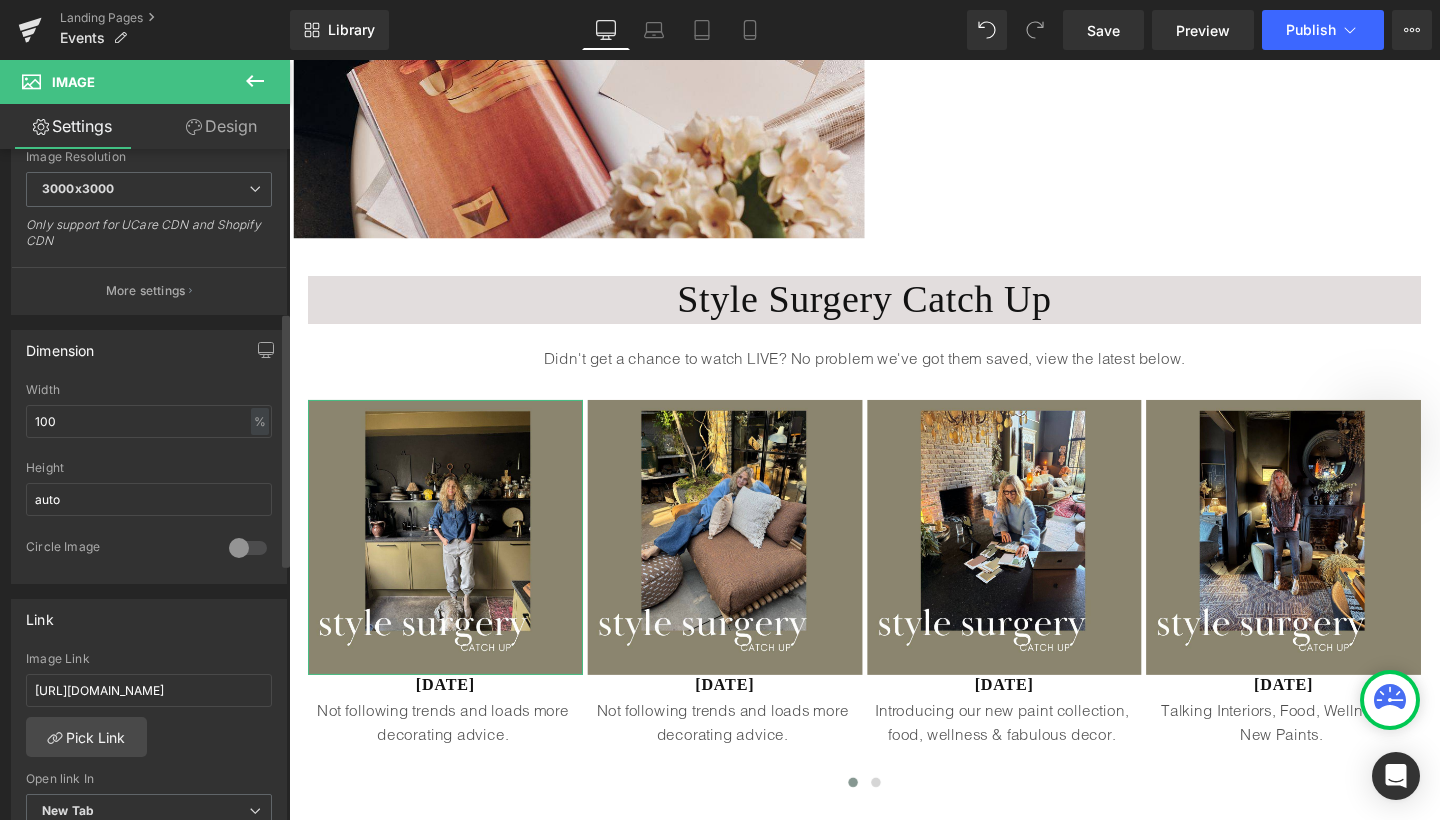 scroll, scrollTop: 576, scrollLeft: 0, axis: vertical 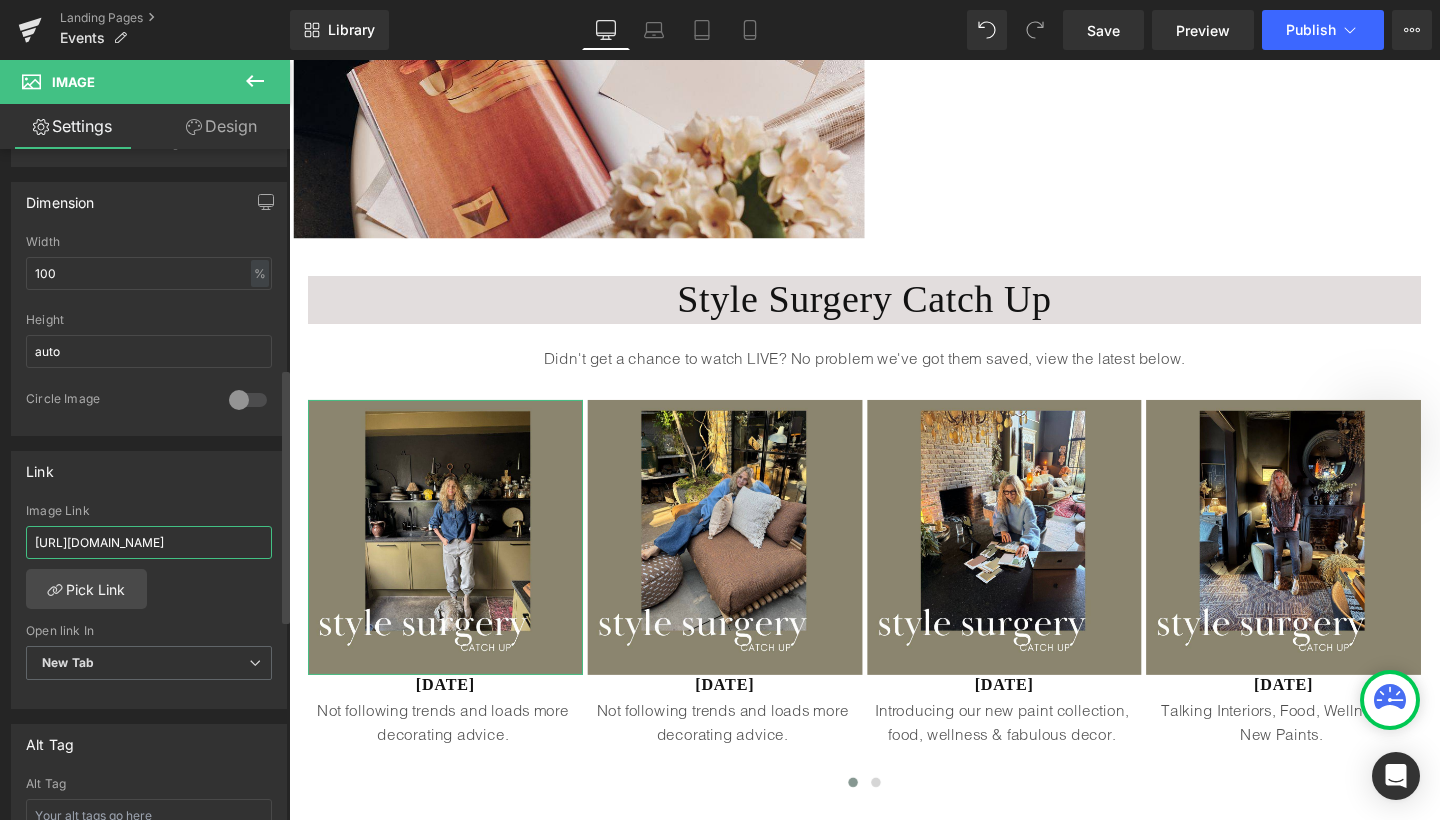 click on "https://www.instagram.com/reel/DIYmP8eI6BB/?igsh=MXdtMXZzMWVxbzVjbA%3D%3D" at bounding box center (149, 542) 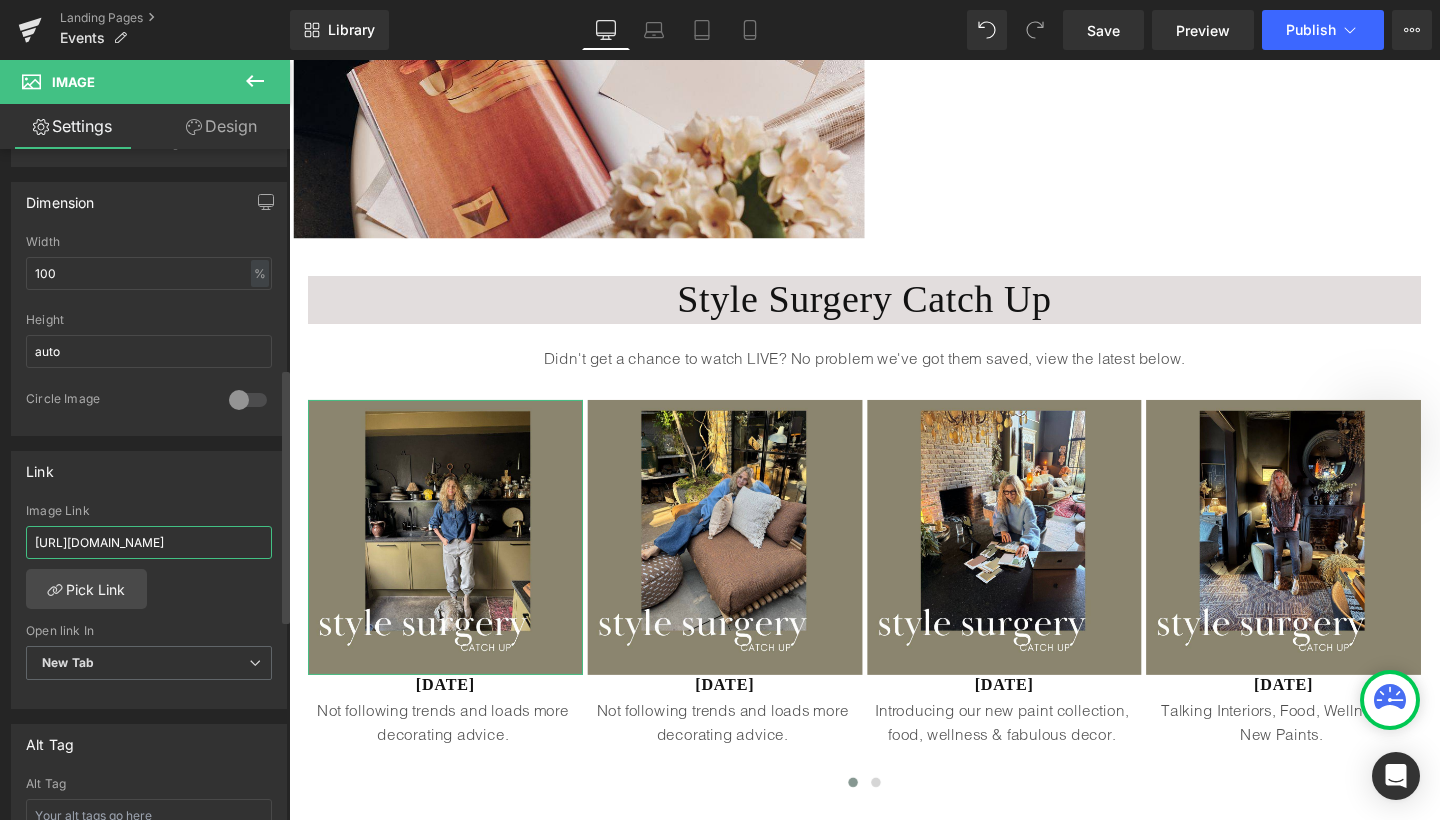 click on "https://www.instagram.com/reel/DIYmP8eI6BB/?igsh=MXdtMXZzMWVxbzVjbA%3D%3D" at bounding box center (149, 542) 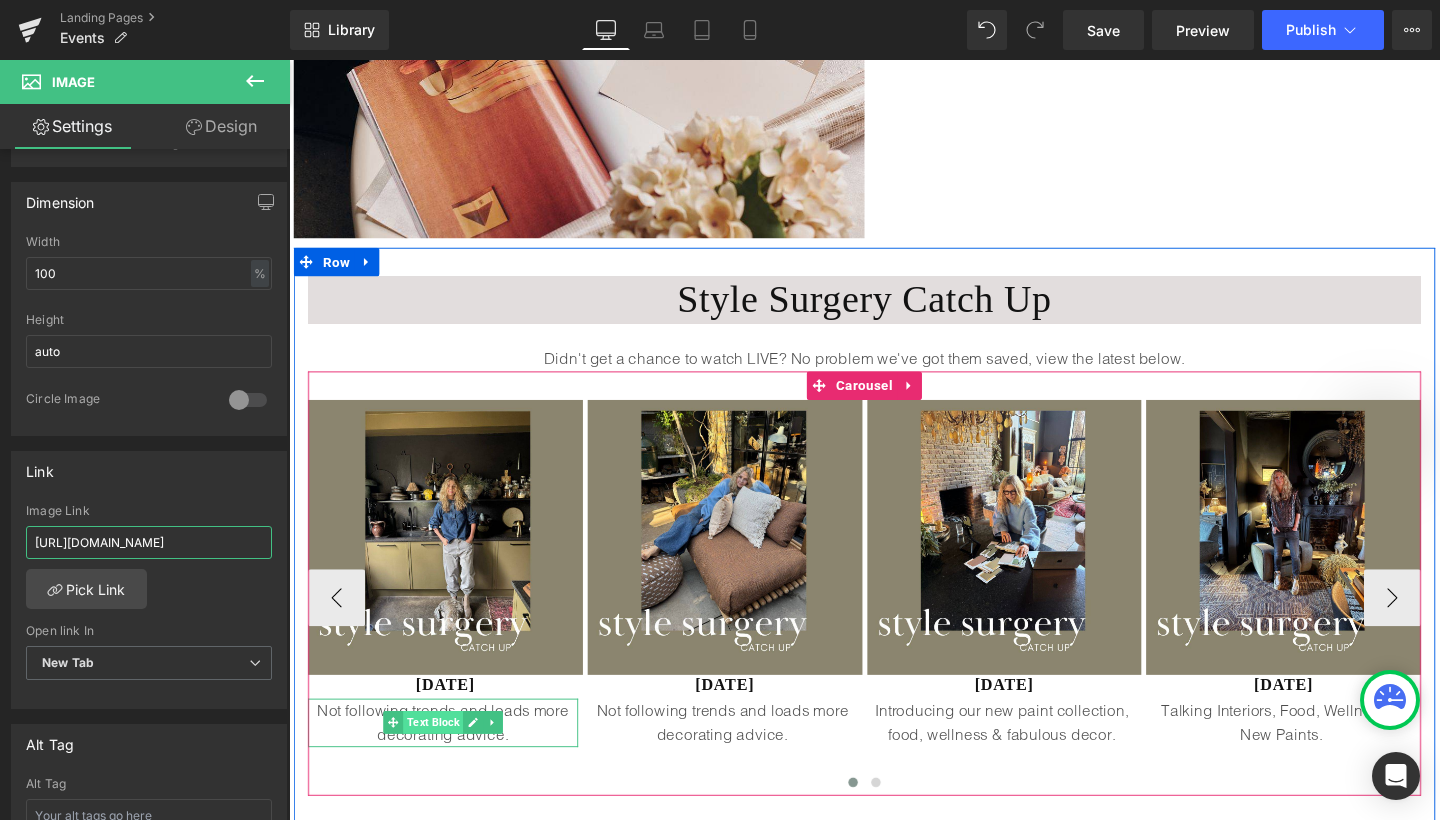 click on "Text Block" at bounding box center [440, 756] 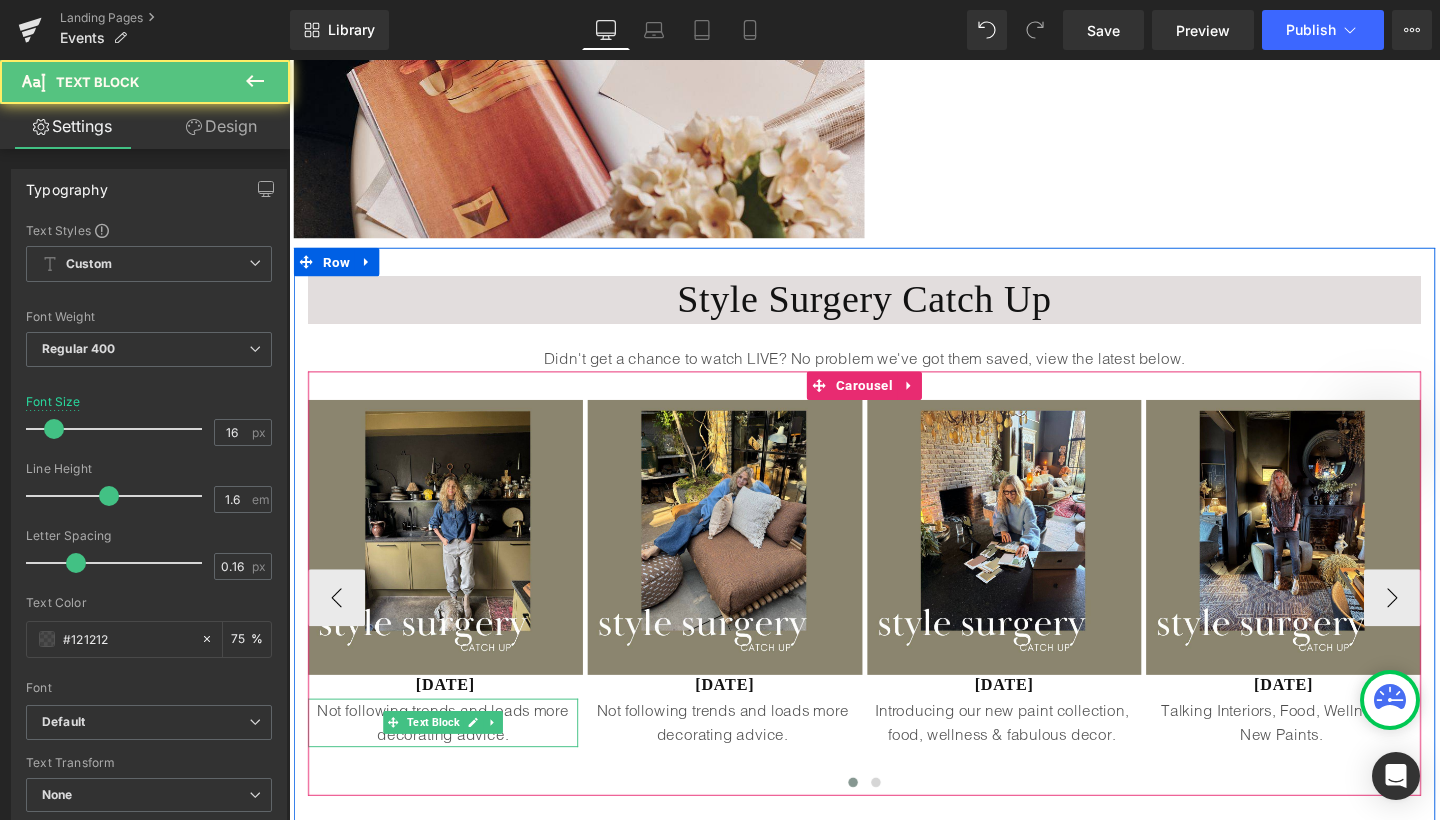 click on "Not following trends and loads more decorating advice." at bounding box center [451, 756] 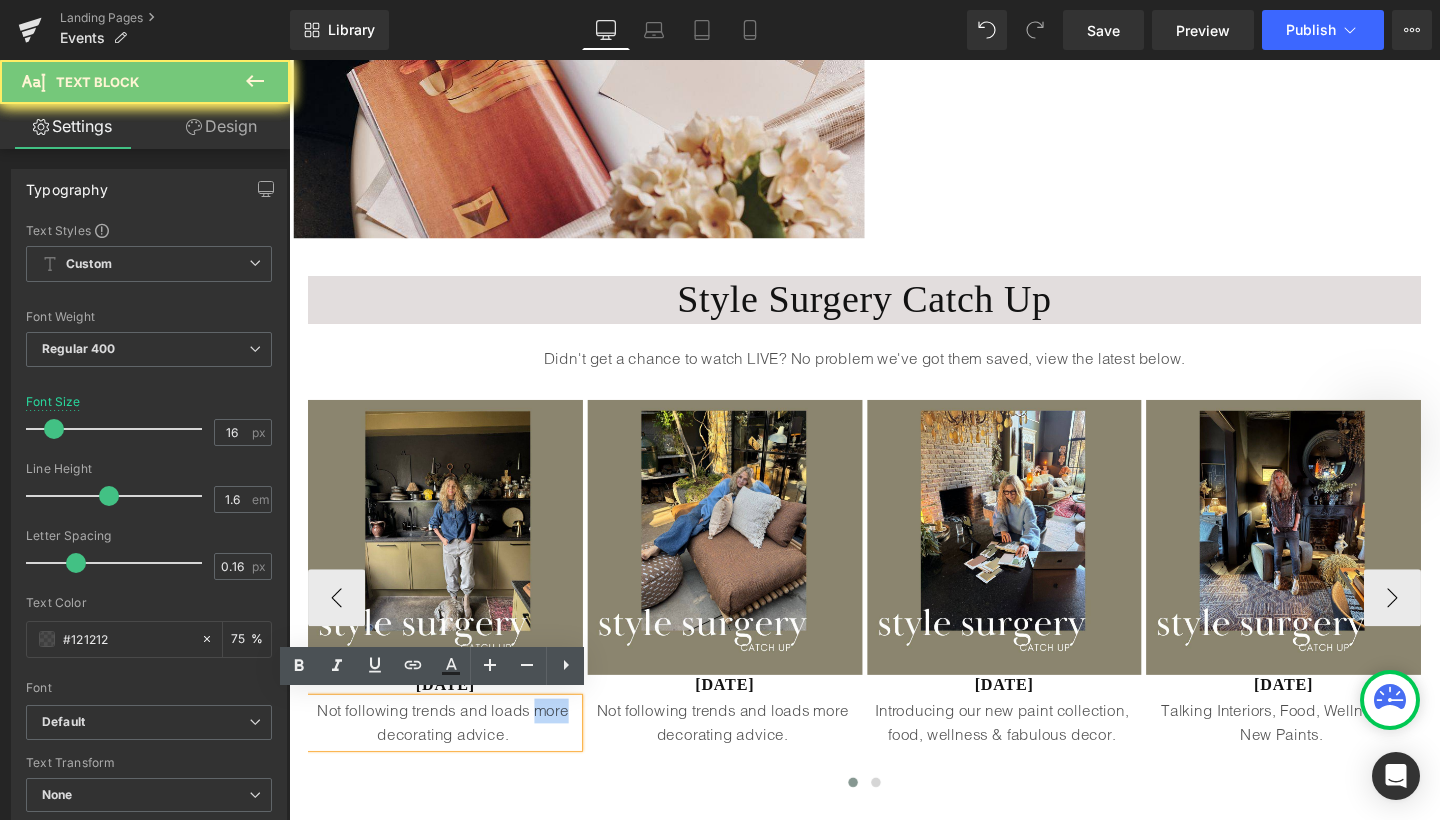 click on "Not following trends and loads more decorating advice." at bounding box center [451, 756] 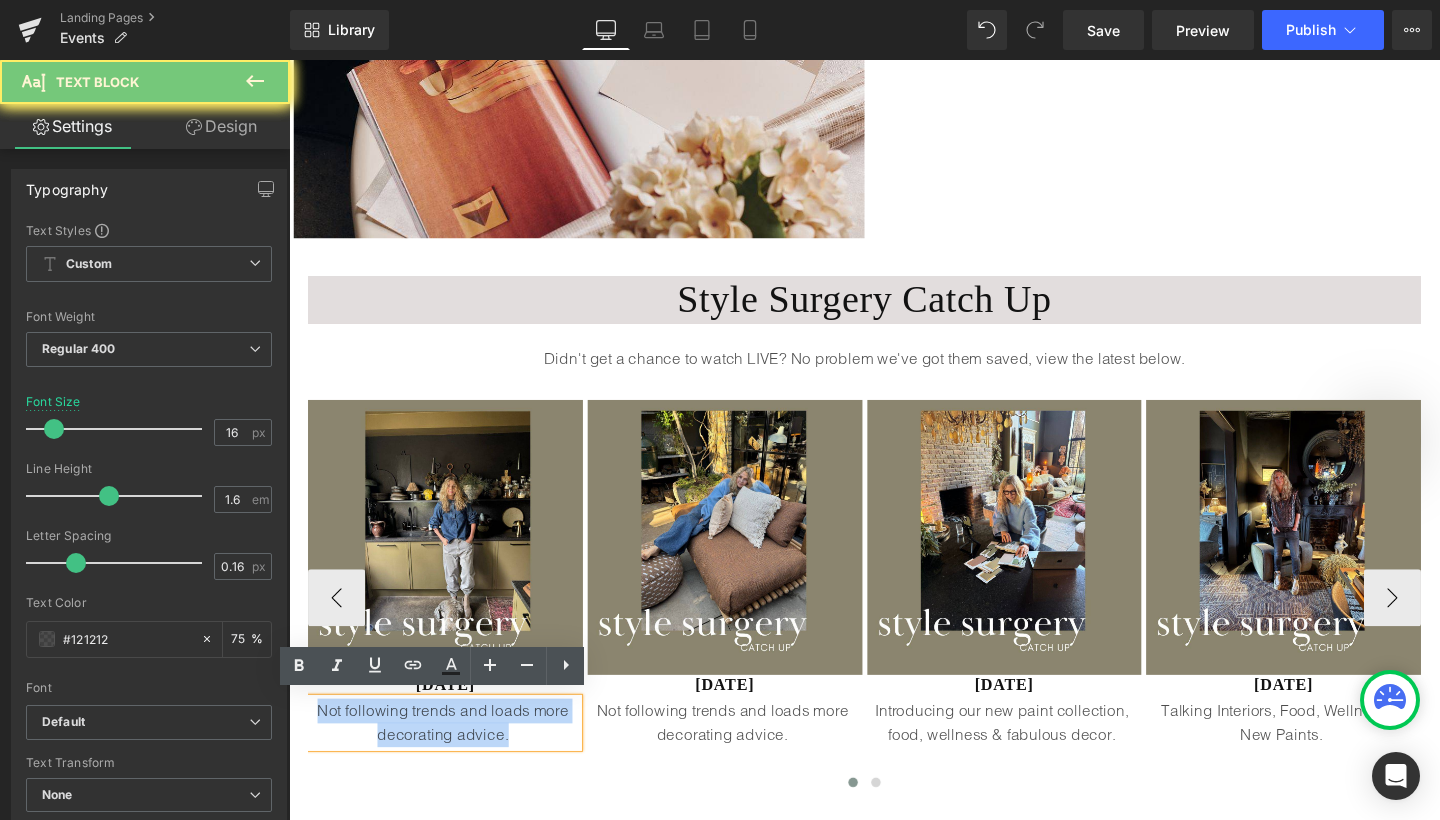 click on "Not following trends and loads more decorating advice." at bounding box center (451, 756) 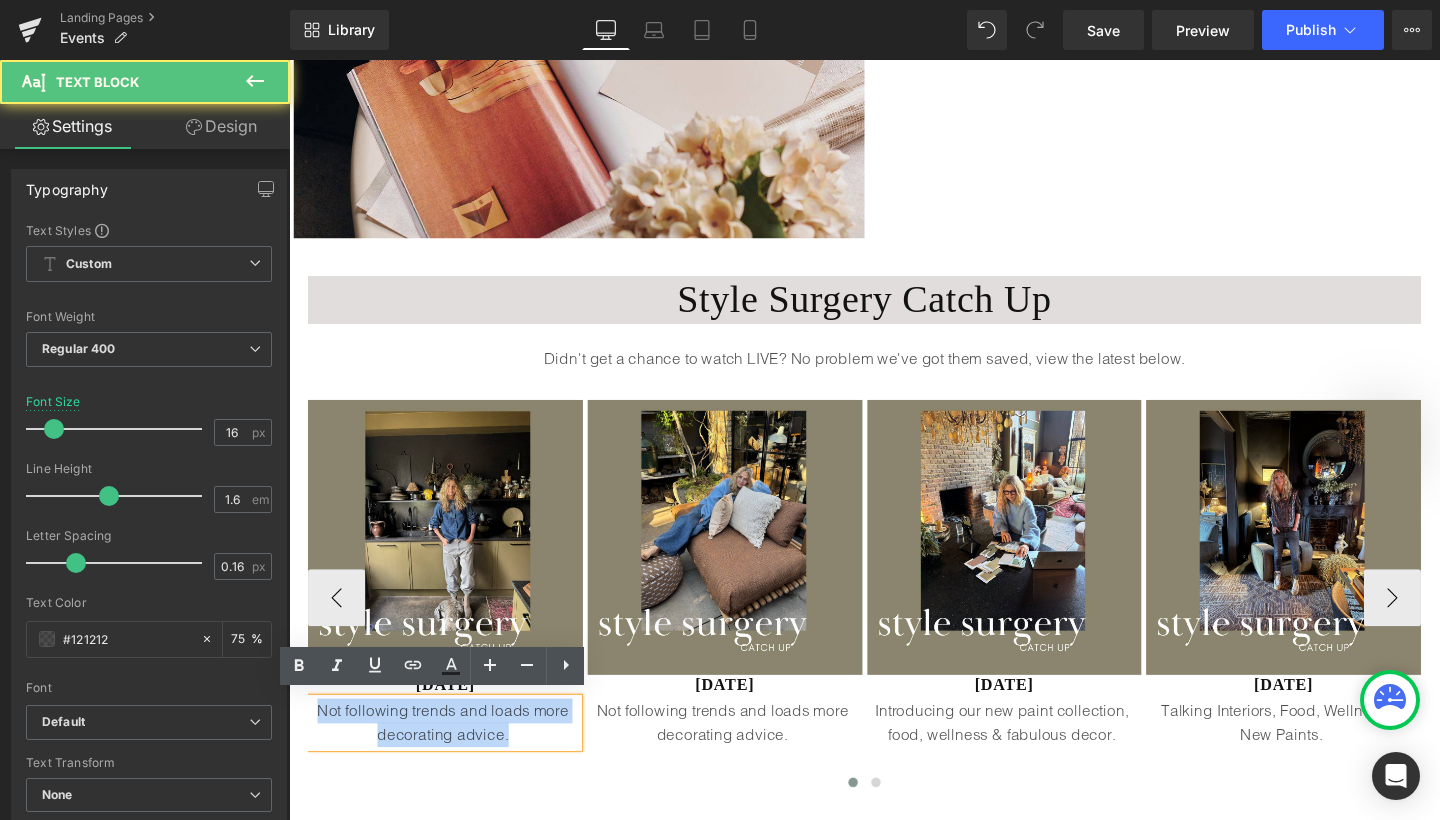 type 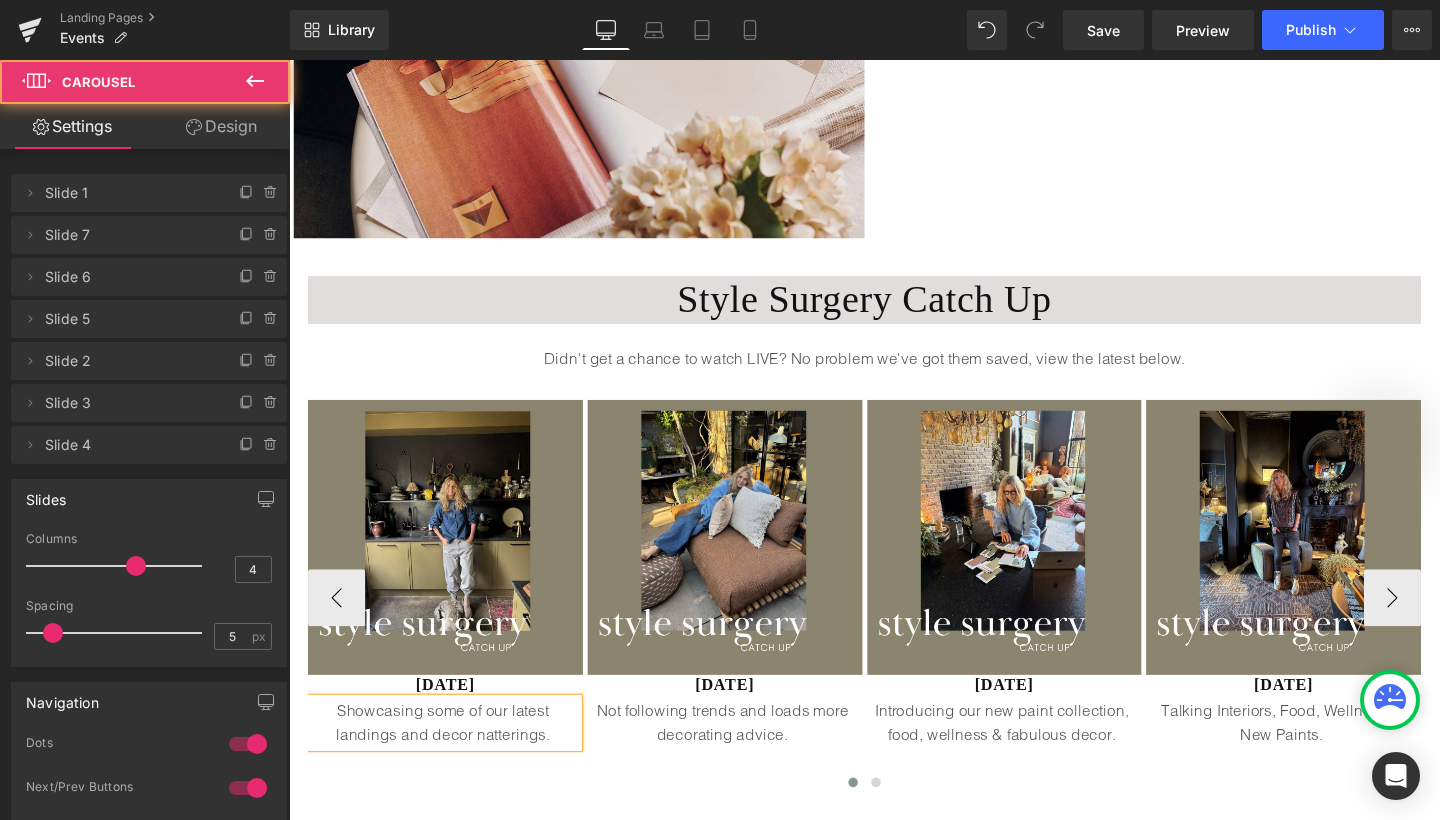 click on "Image         June 1st Heading         Showcasing some of our latest landings and decor natterings. Text Block
Image         May 4th Heading         Not following trends and loads more decorating advice. Text Block
Image         April 13th Heading         Introducing our new paint collection, food, wellness & fabulous decor. Text Block
Image         March 2nd Heading         Talking Interiors, Food, Wellness & New Paints. Text Block
Image         February 9th Heading" at bounding box center [1337, 625] 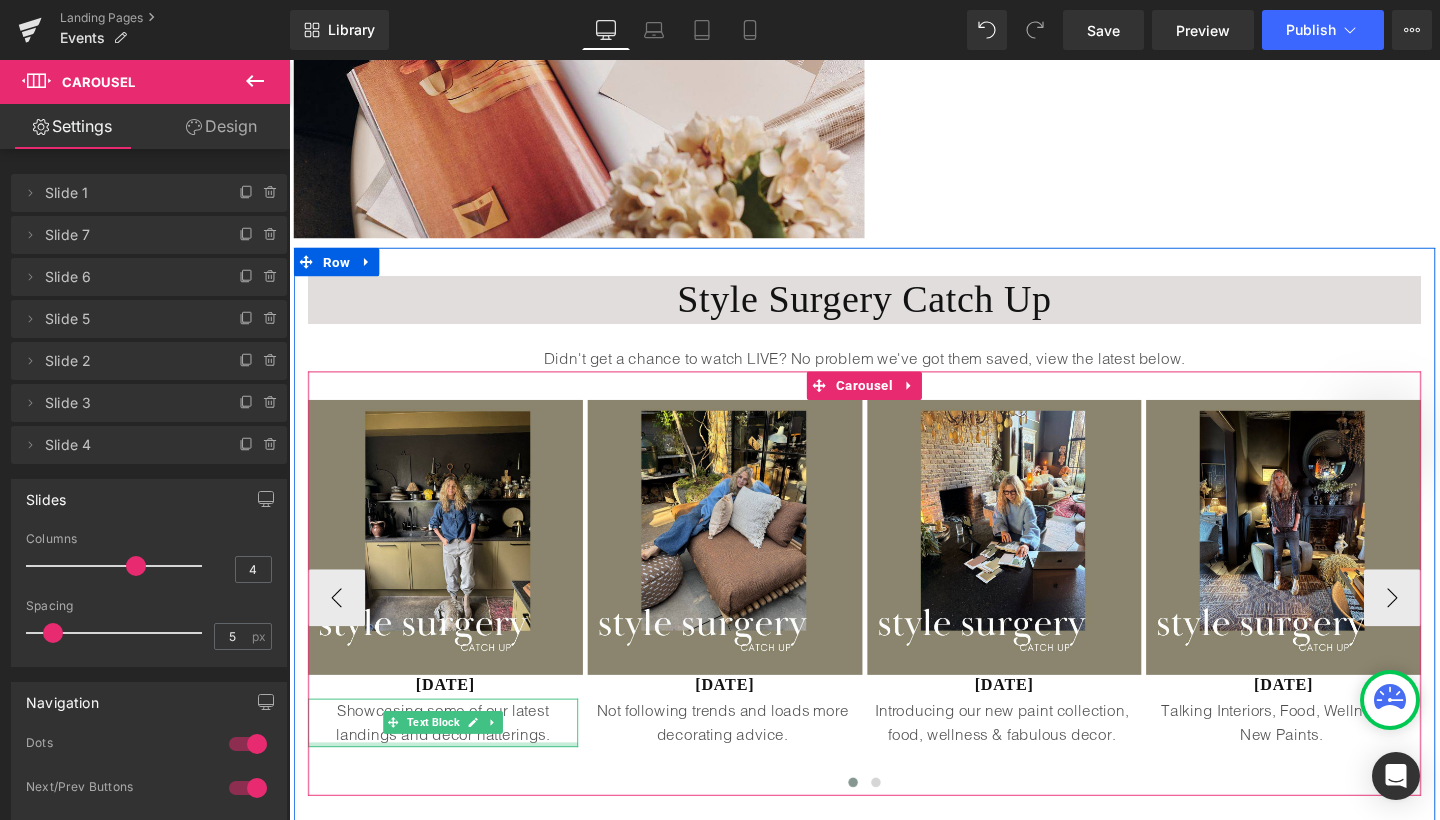 click at bounding box center (451, 779) 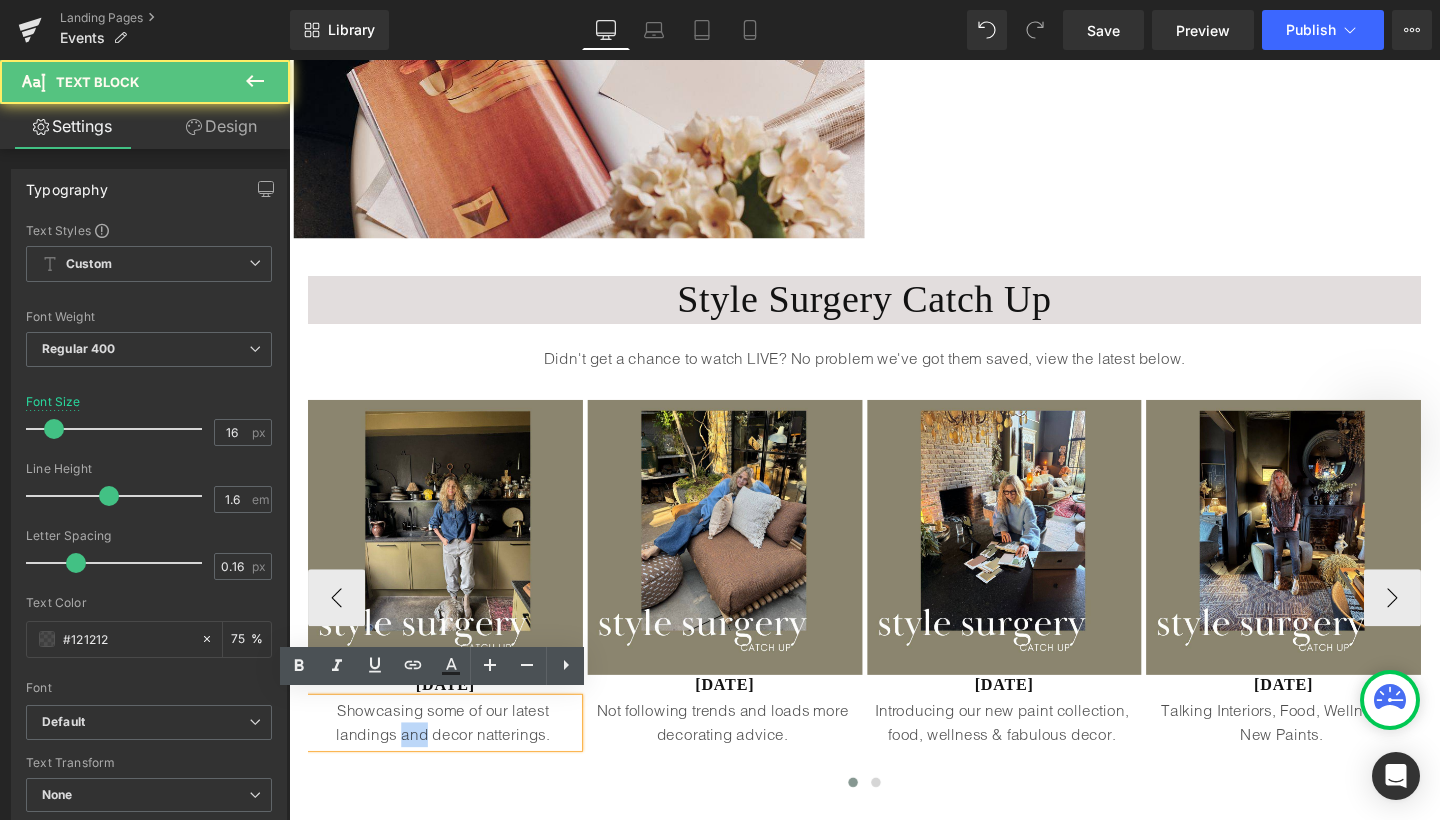 click on "Showcasing some of our latest landings and decor natterings." at bounding box center (451, 756) 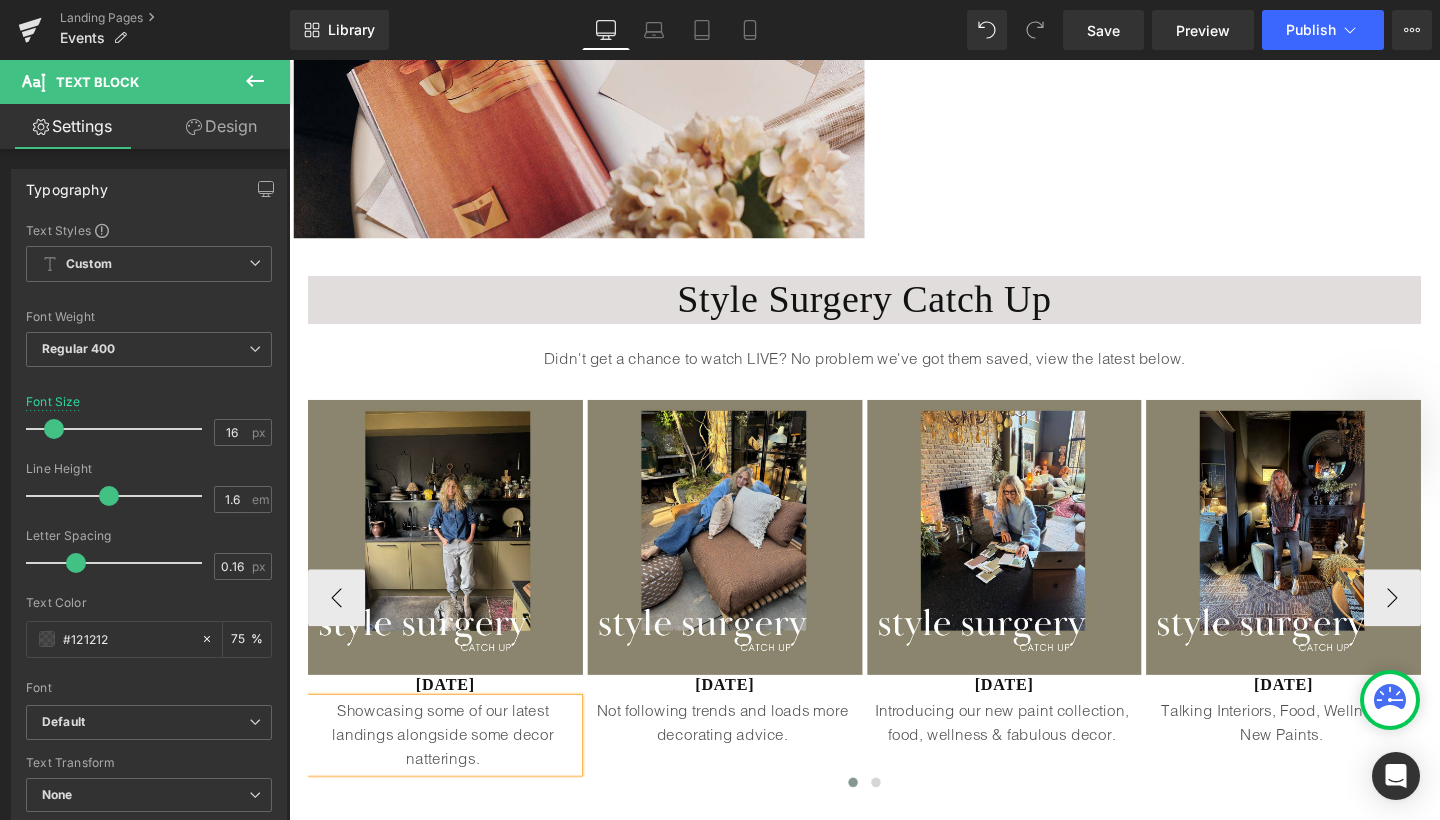 click on "Showcasing some of our latest landings alongside some decor natterings." at bounding box center (451, 769) 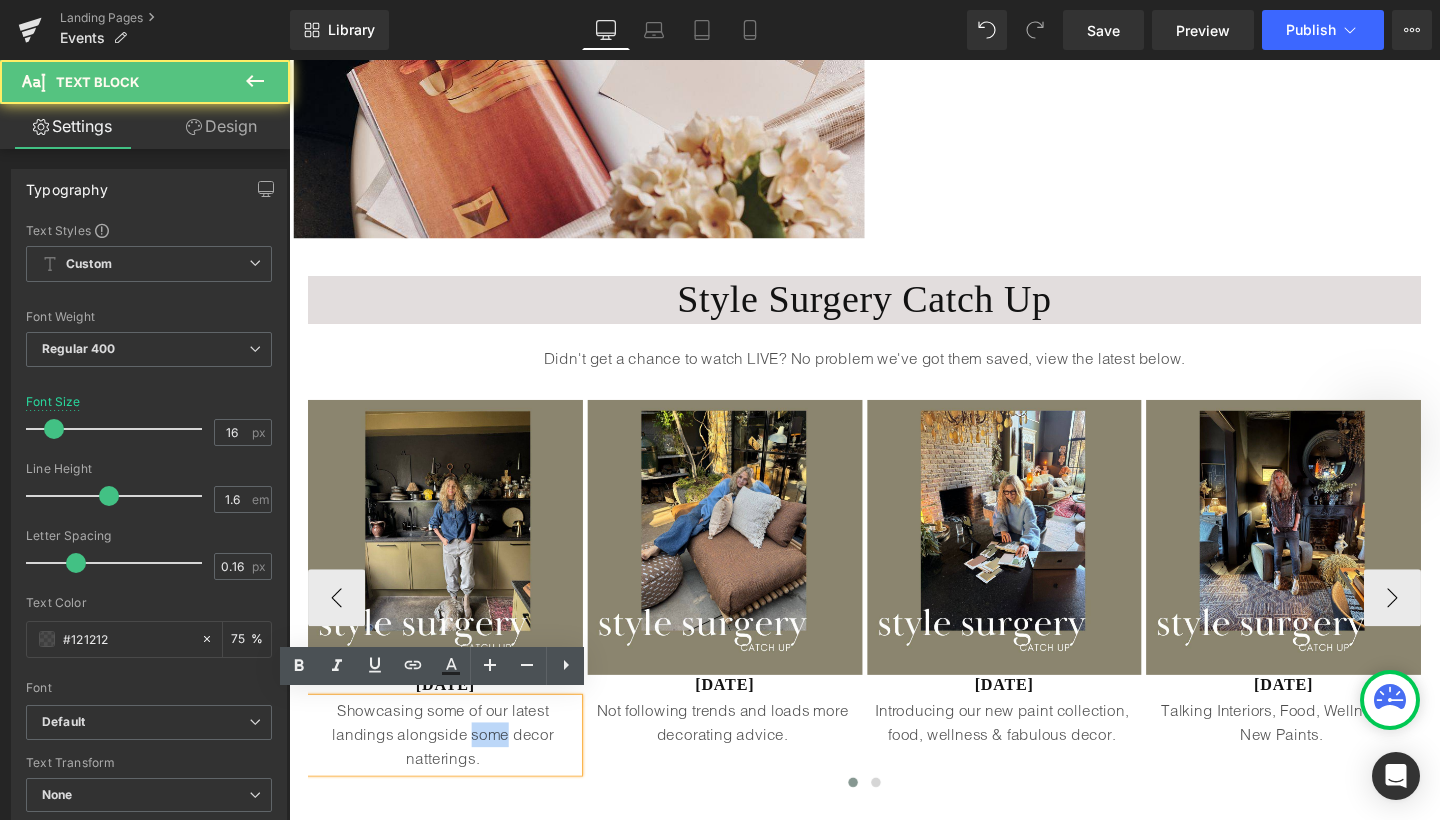 click on "Showcasing some of our latest landings alongside some decor natterings." at bounding box center [451, 769] 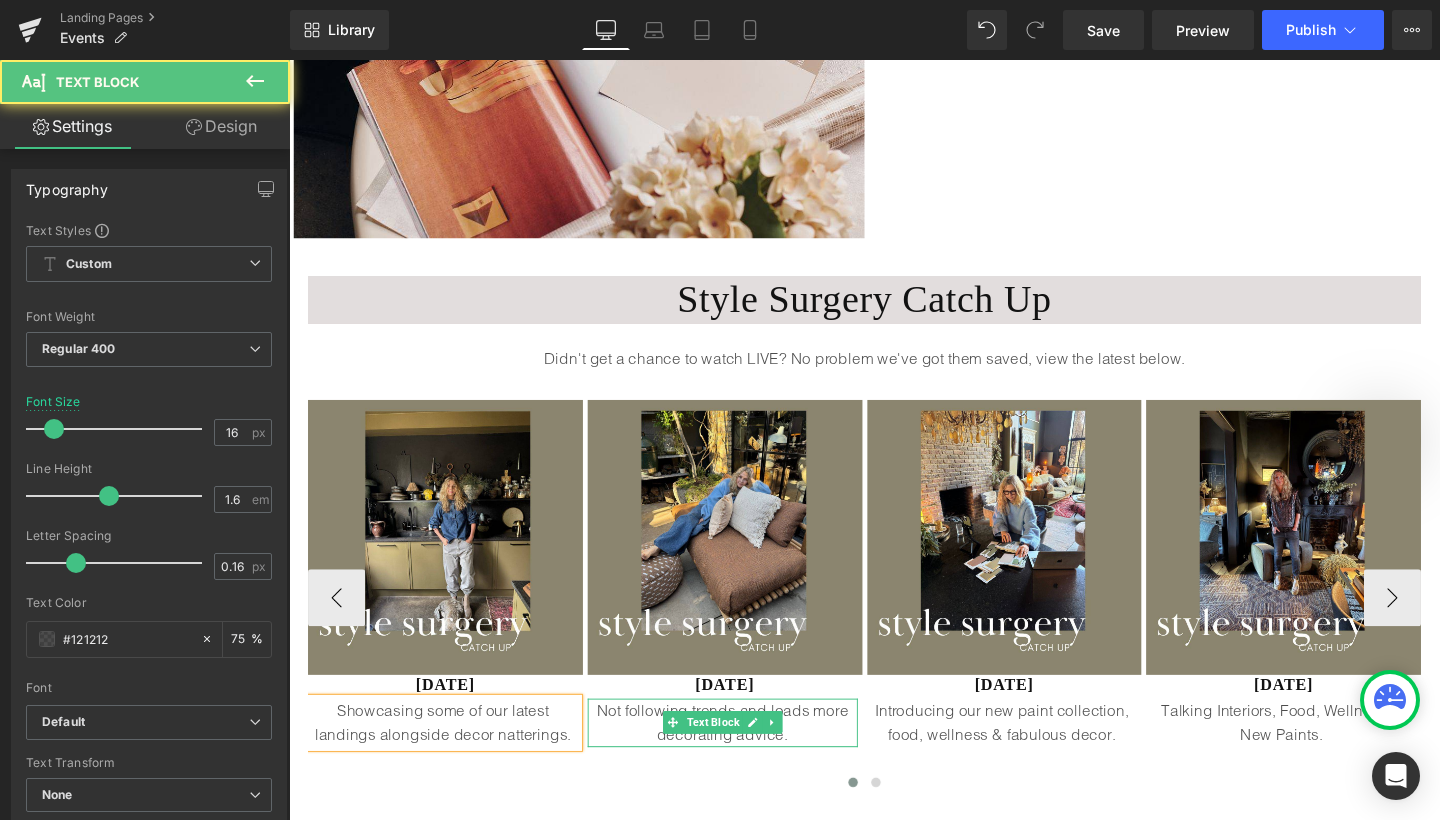 click on "Not following trends and loads more decorating advice. Text Block" at bounding box center [745, 756] 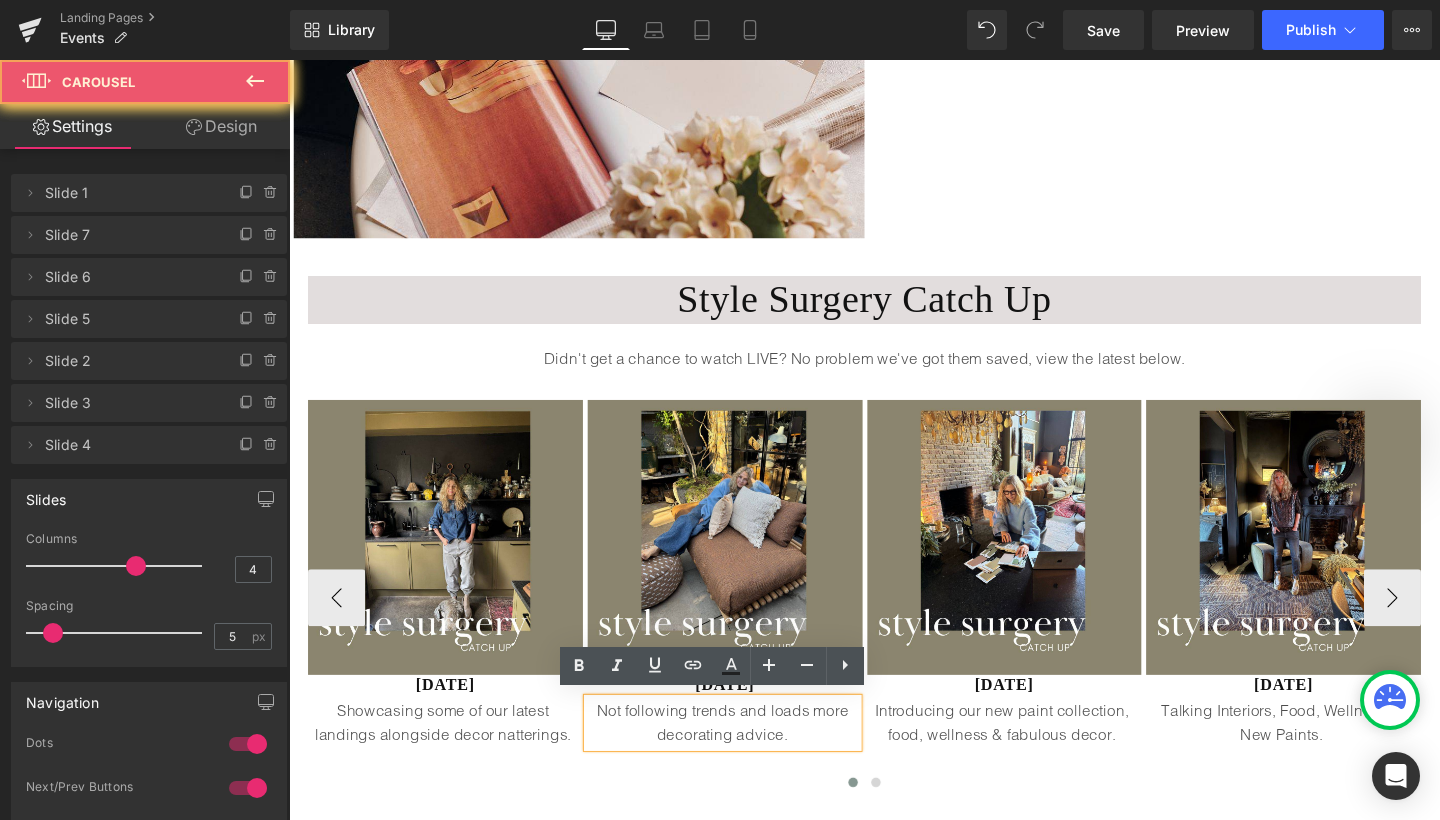click on "Image         June 1st Heading         Showcasing some of our latest landings alongside decor natterings. Text Block
Image         May 4th Heading         Not following trends and loads more decorating advice. Text Block
Image         April 13th Heading         Introducing our new paint collection, food, wellness & fabulous decor. Text Block
Image         March 2nd Heading         Talking Interiors, Food, Wellness & New Paints. Text Block
Image         February 9th Heading" at bounding box center [1337, 625] 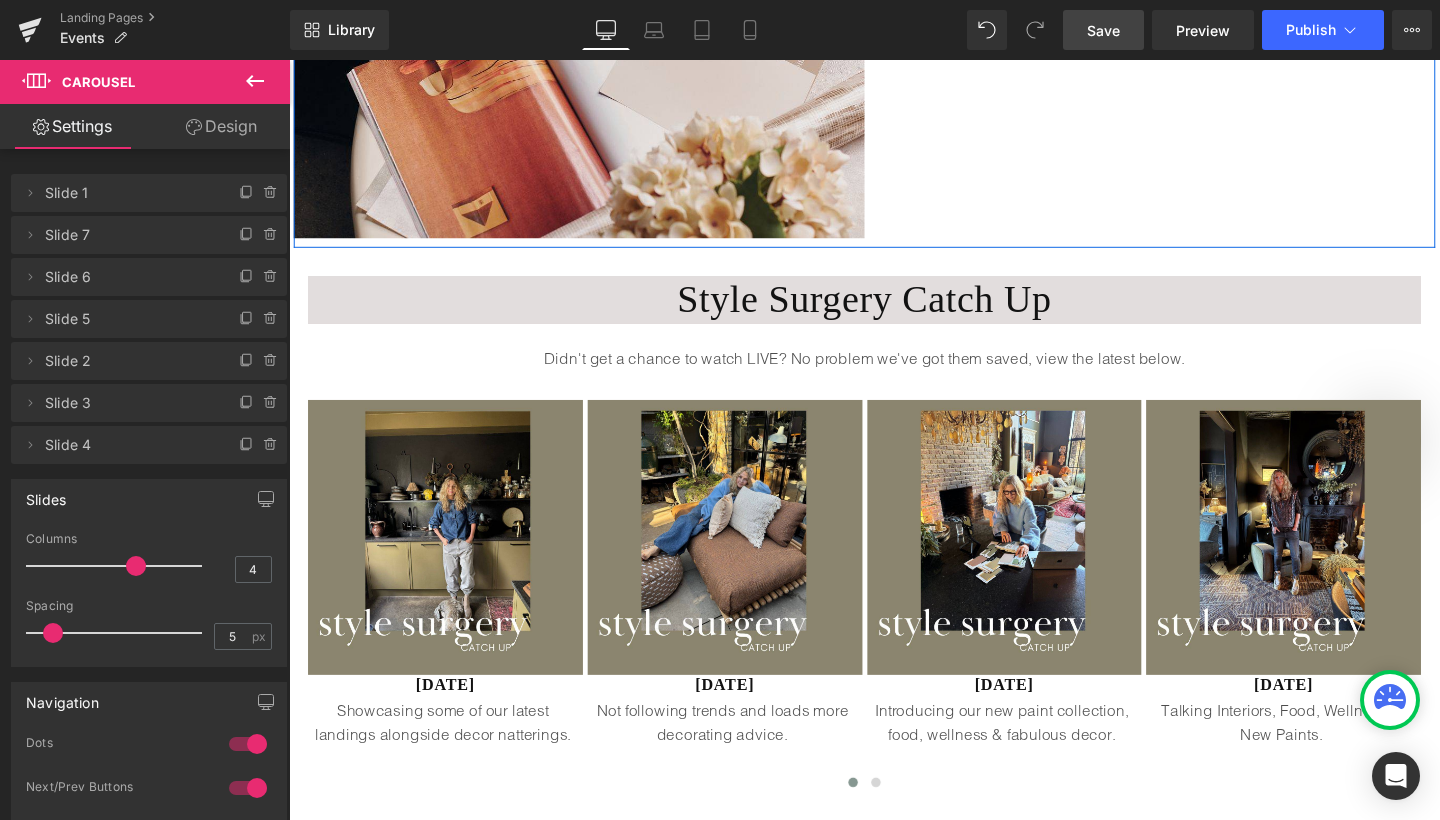 click on "Save" at bounding box center (1103, 30) 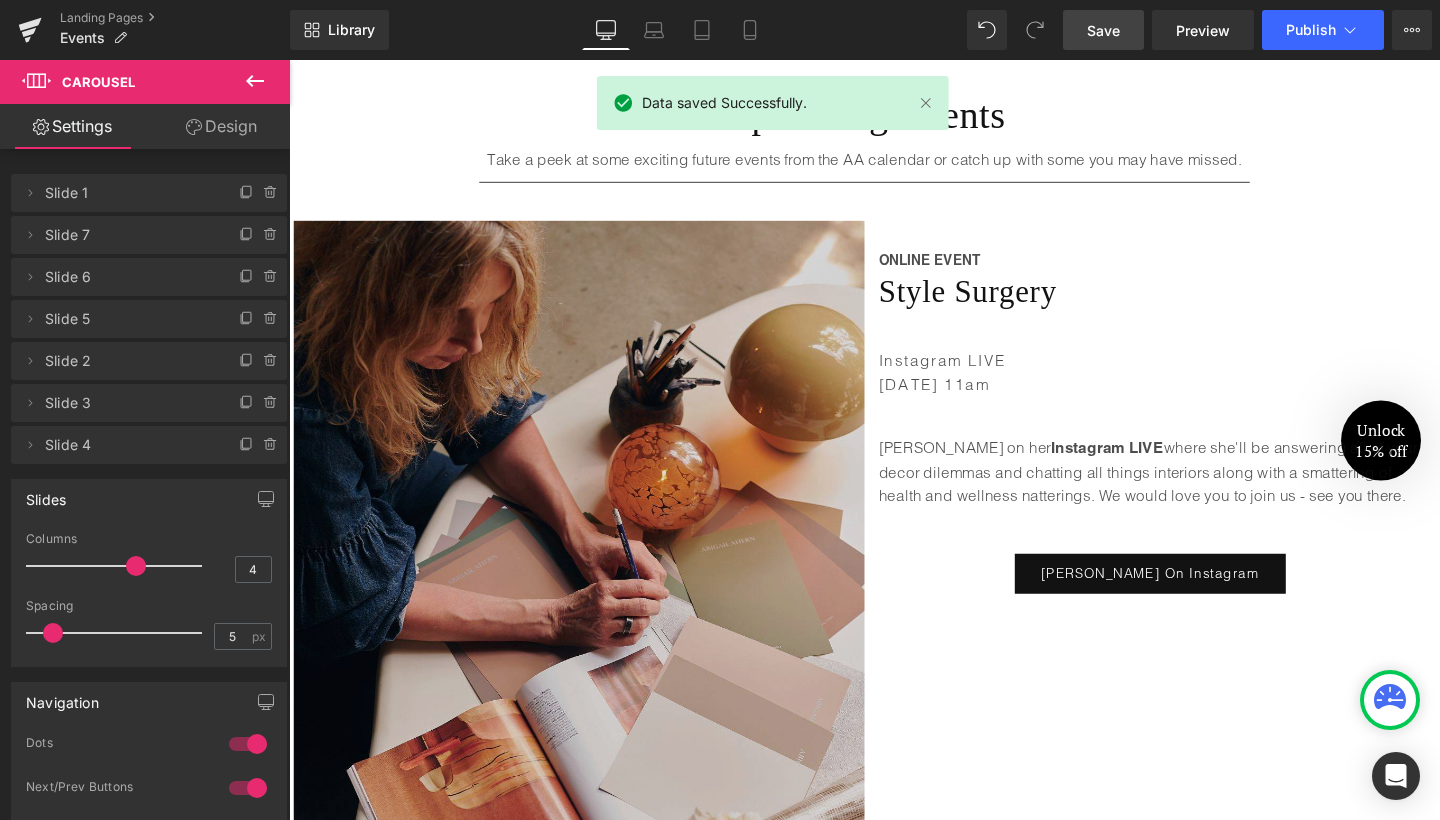 scroll, scrollTop: 205, scrollLeft: 0, axis: vertical 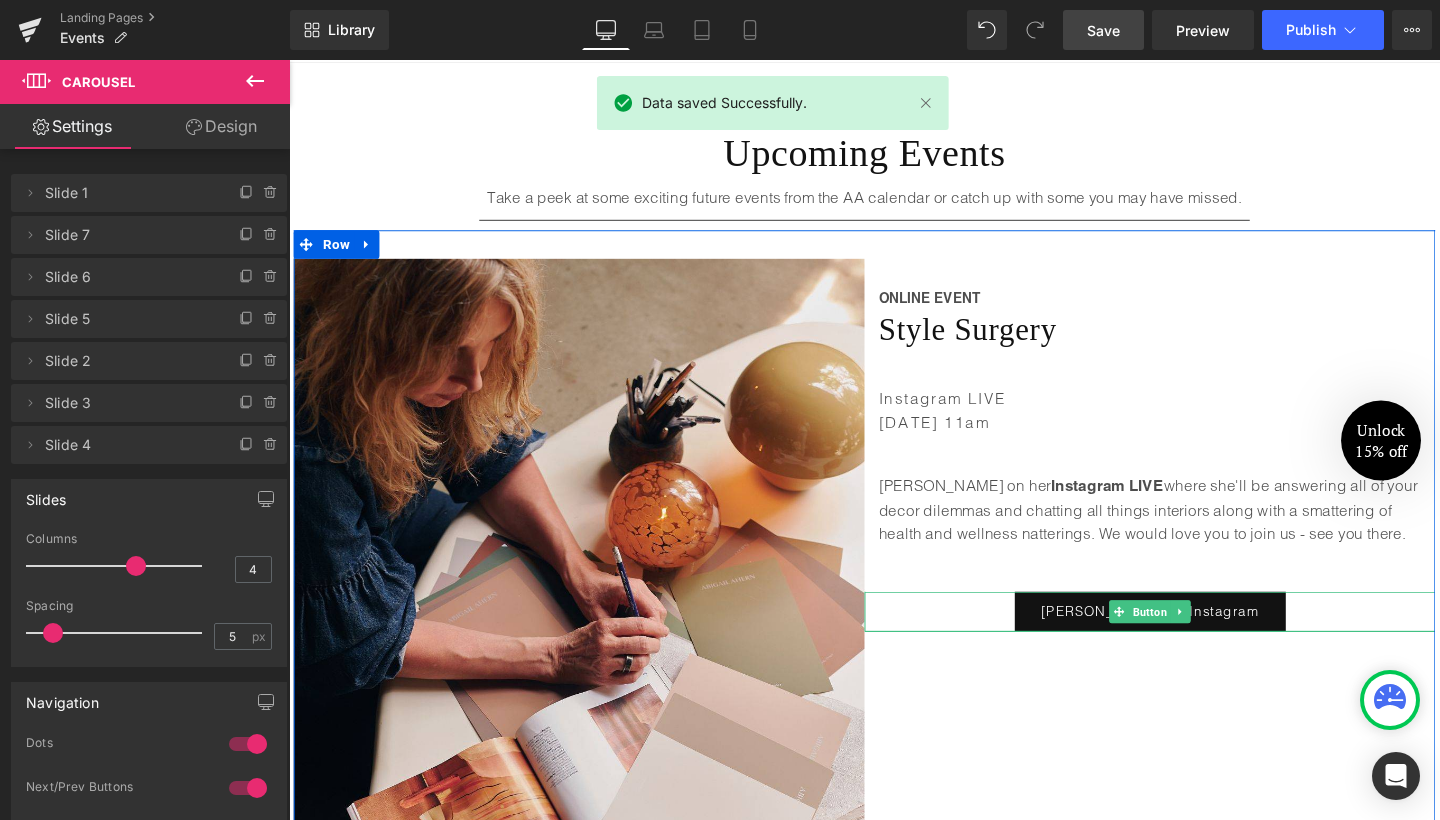 click on "[PERSON_NAME] On Instagram" at bounding box center (1194, 640) 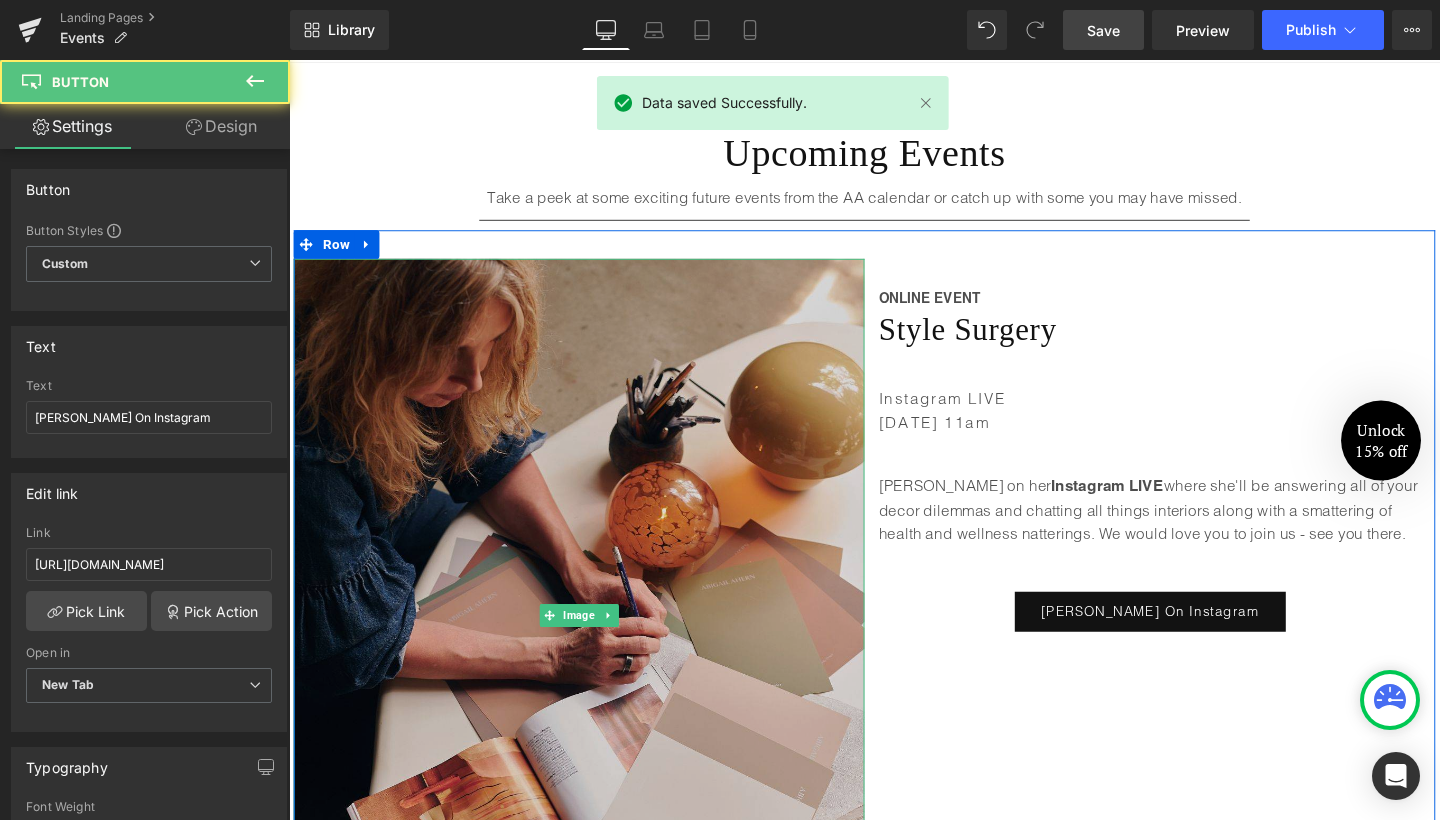 click at bounding box center [594, 644] 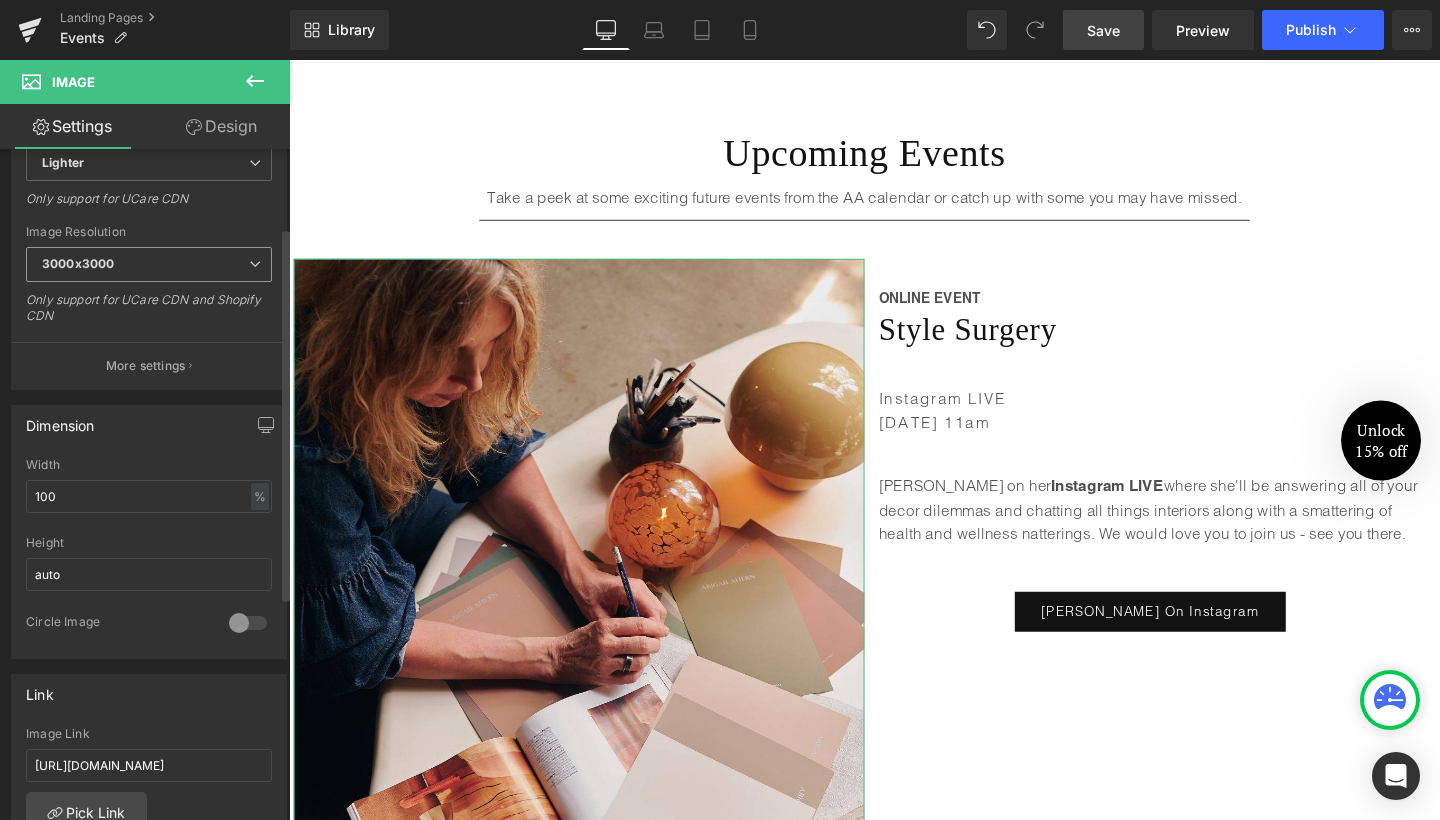 scroll, scrollTop: 389, scrollLeft: 0, axis: vertical 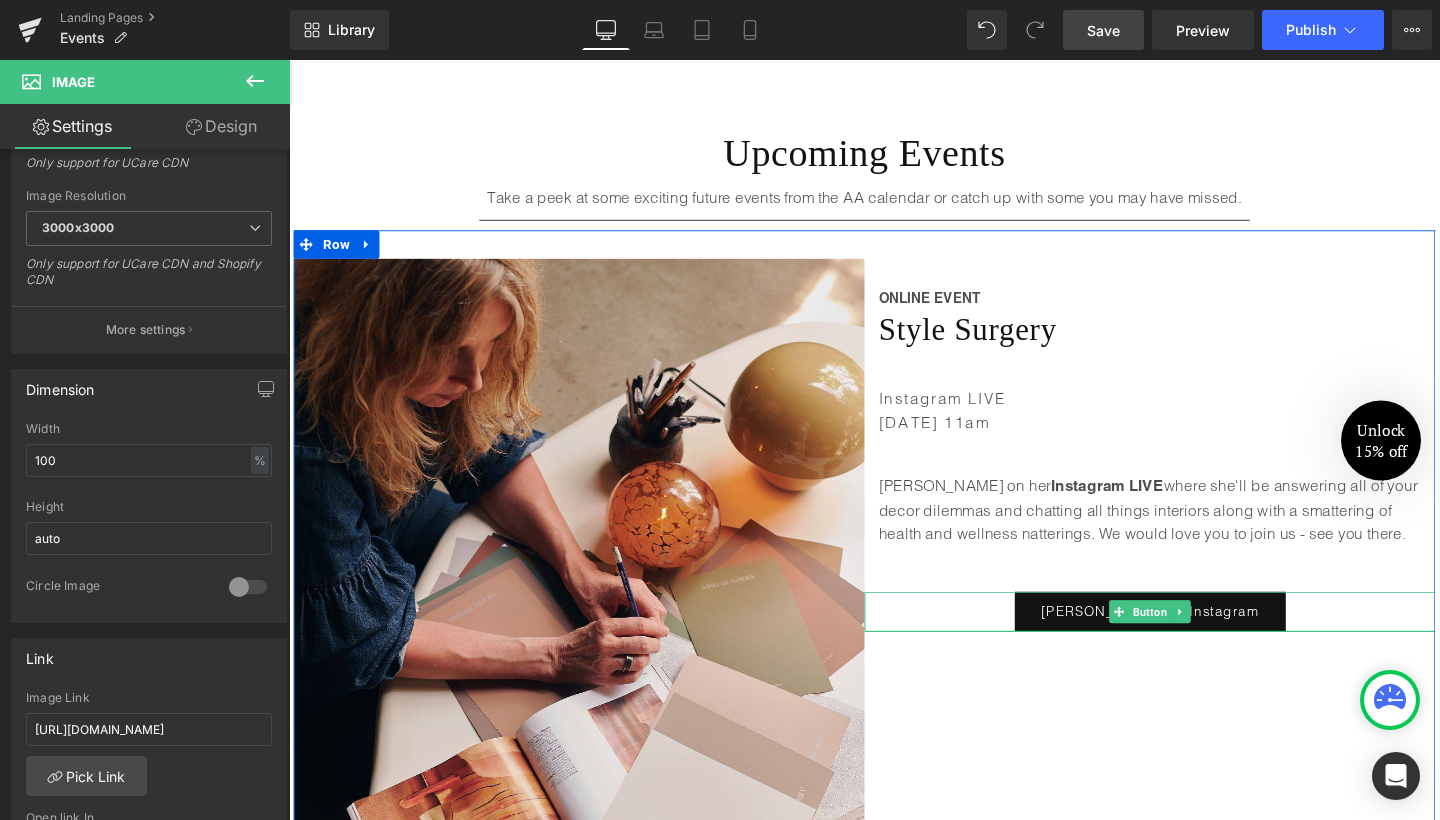 click on "[PERSON_NAME] On Instagram" at bounding box center (1194, 640) 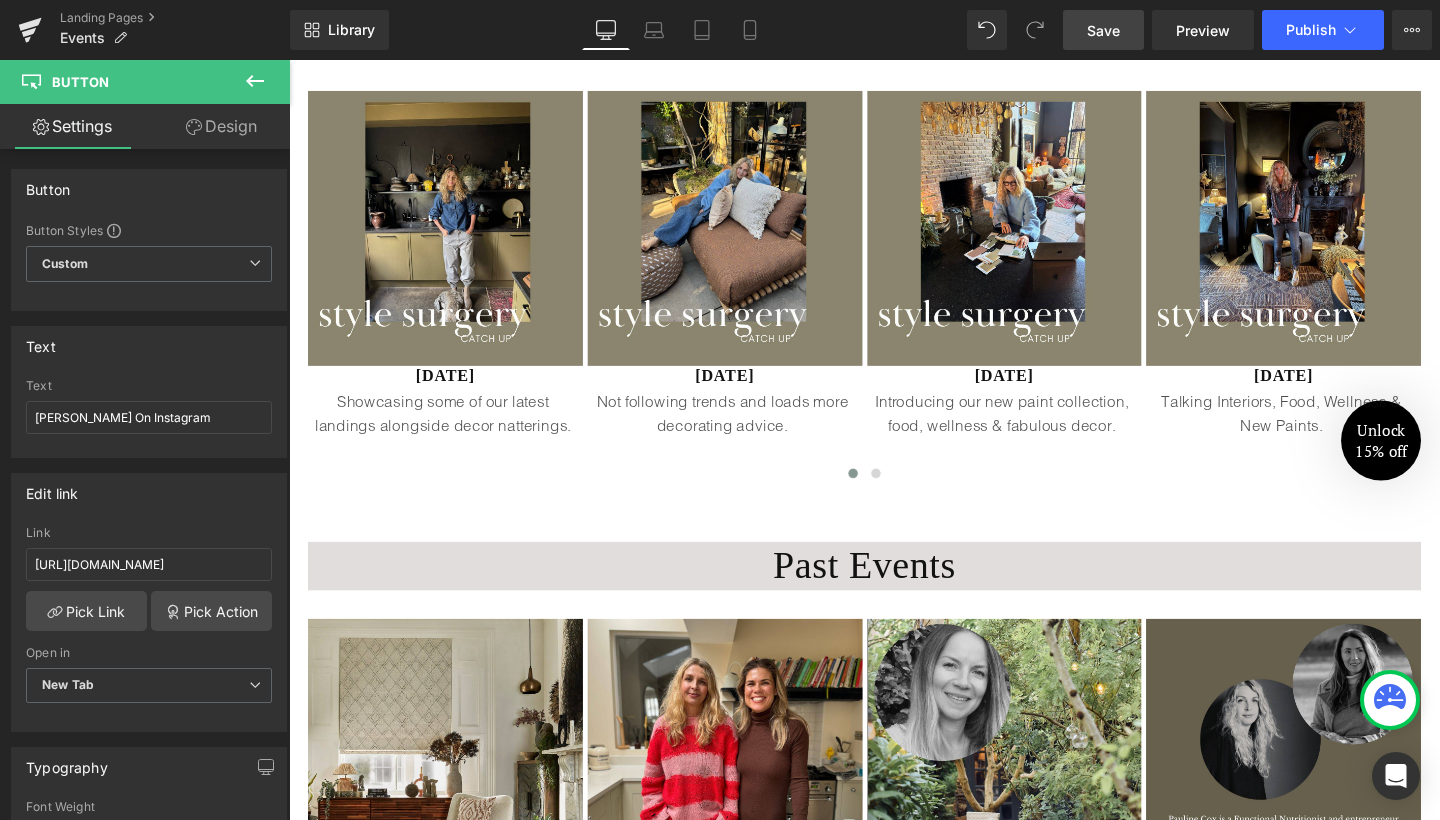 scroll, scrollTop: 1317, scrollLeft: 0, axis: vertical 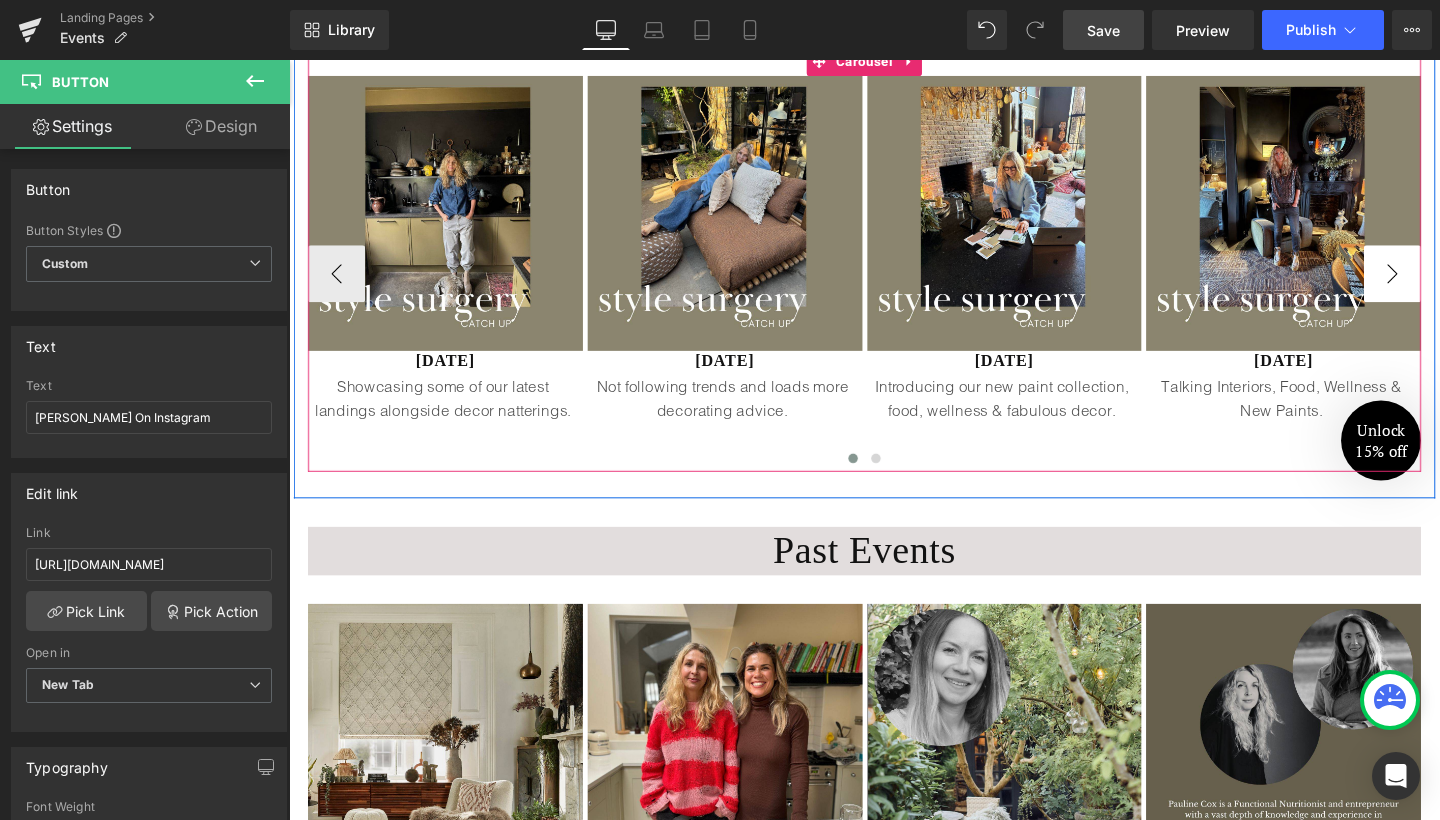 click on "›" at bounding box center (1449, 285) 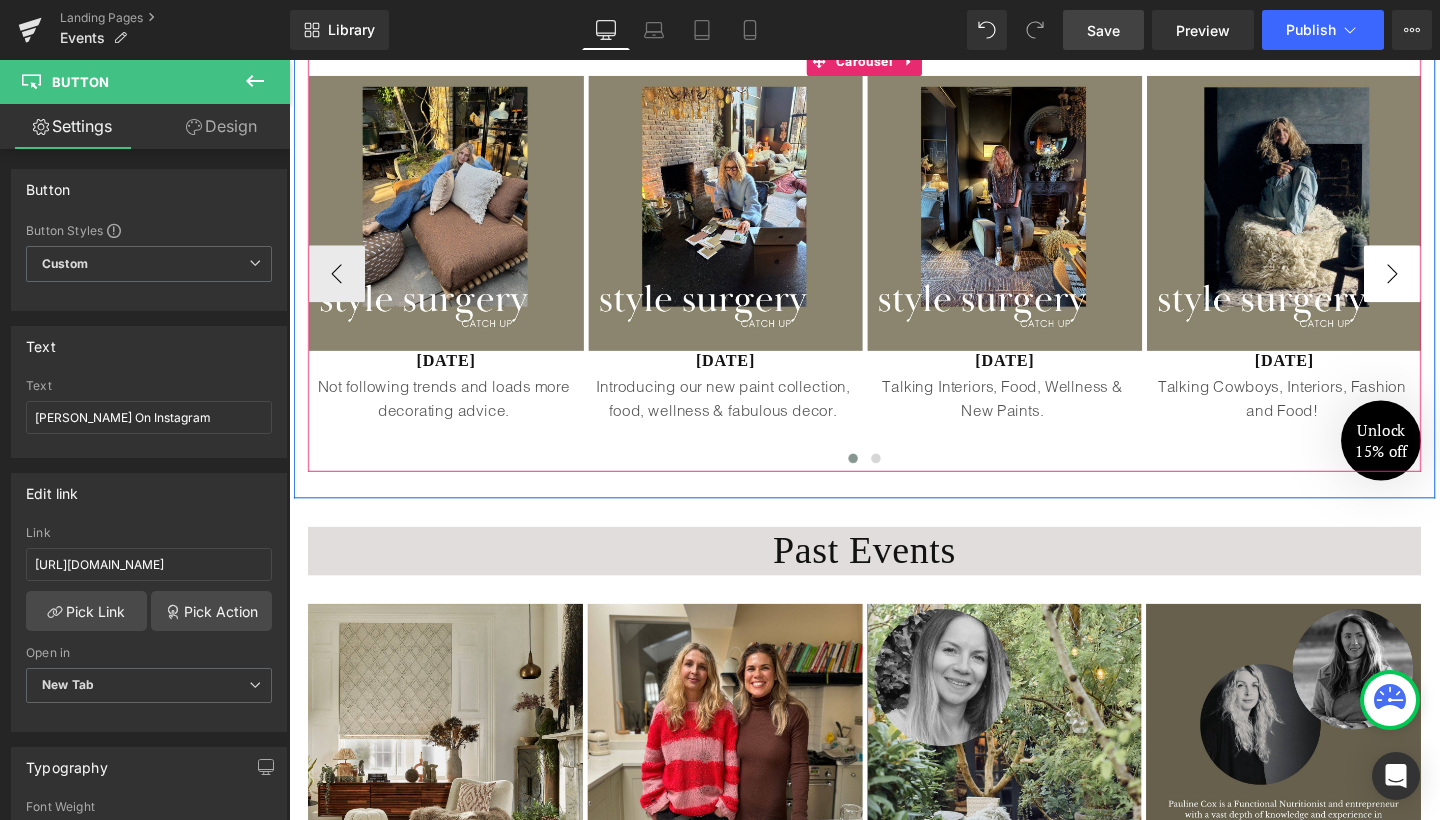 click on "›" at bounding box center [1449, 285] 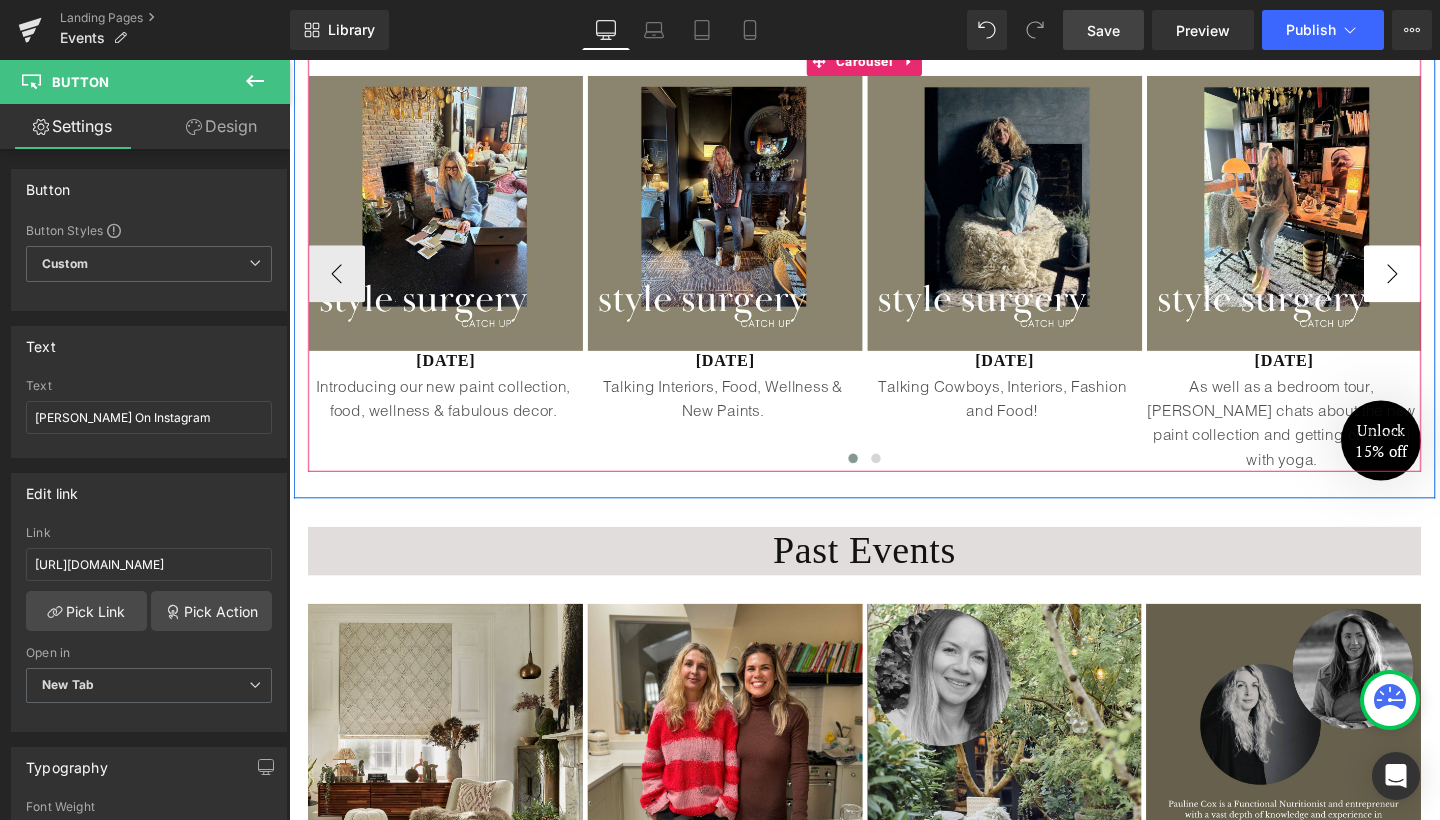 click on "›" at bounding box center [1449, 285] 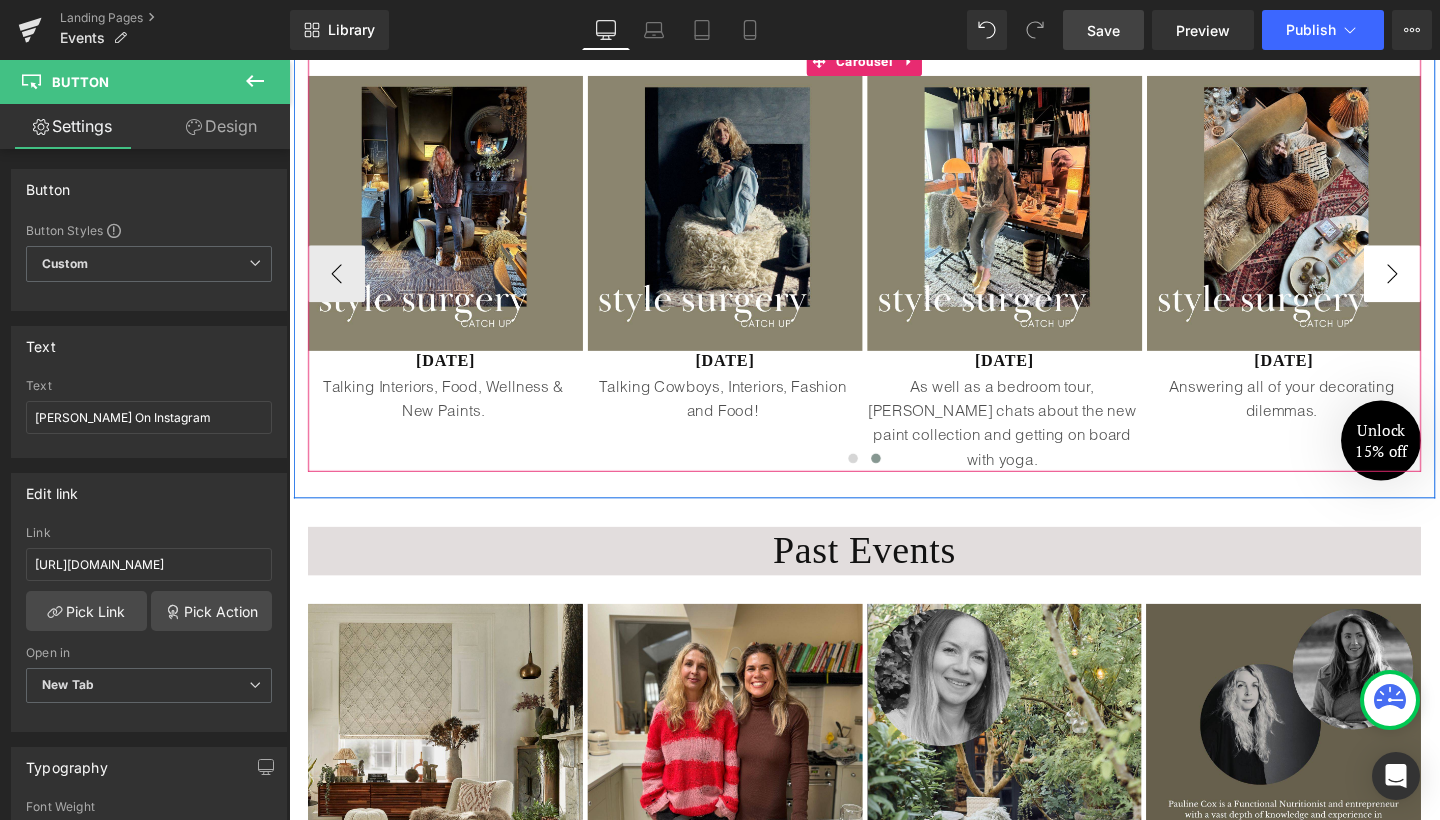 click on "›" at bounding box center [1449, 285] 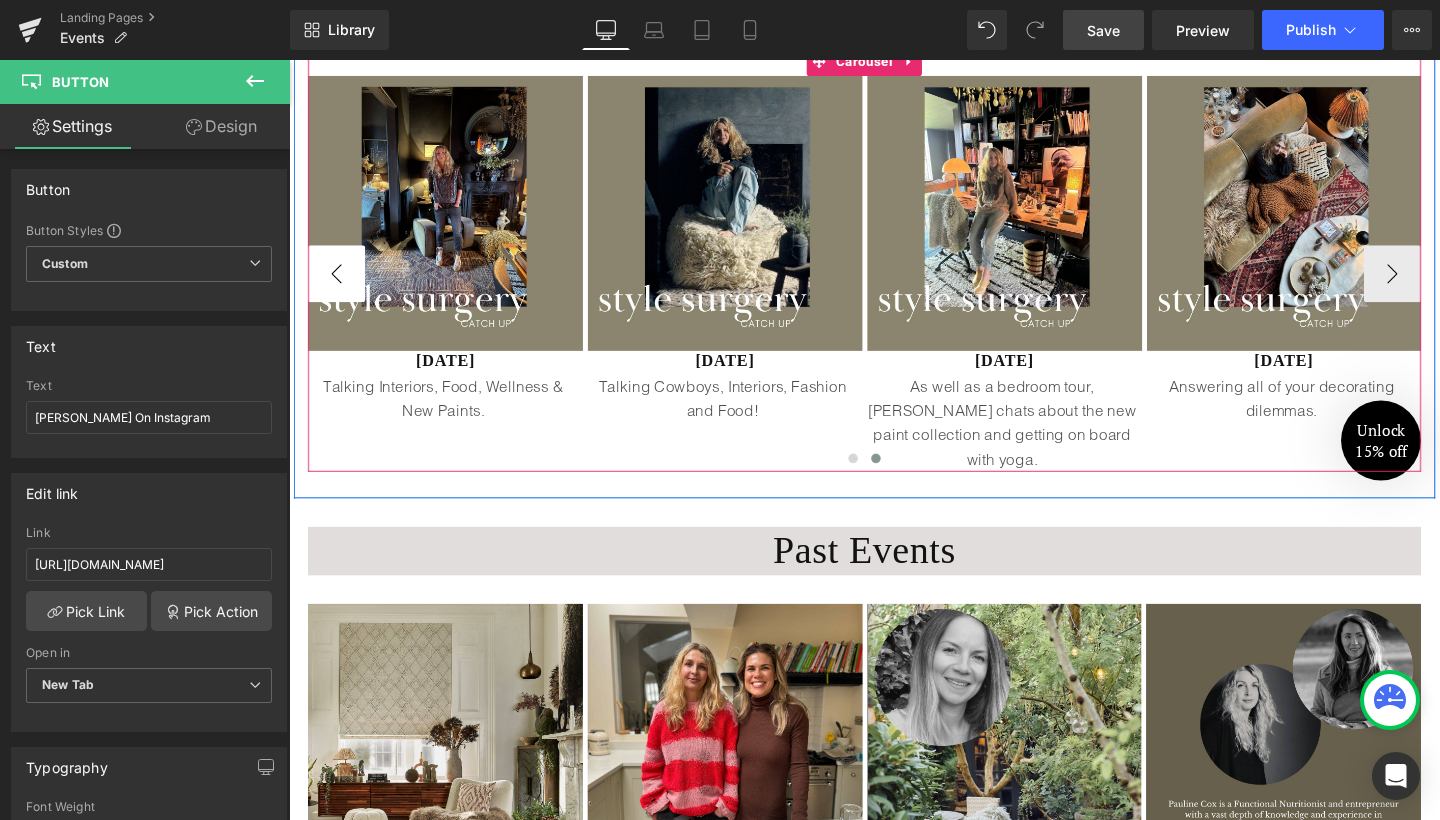 click on "‹" at bounding box center [339, 285] 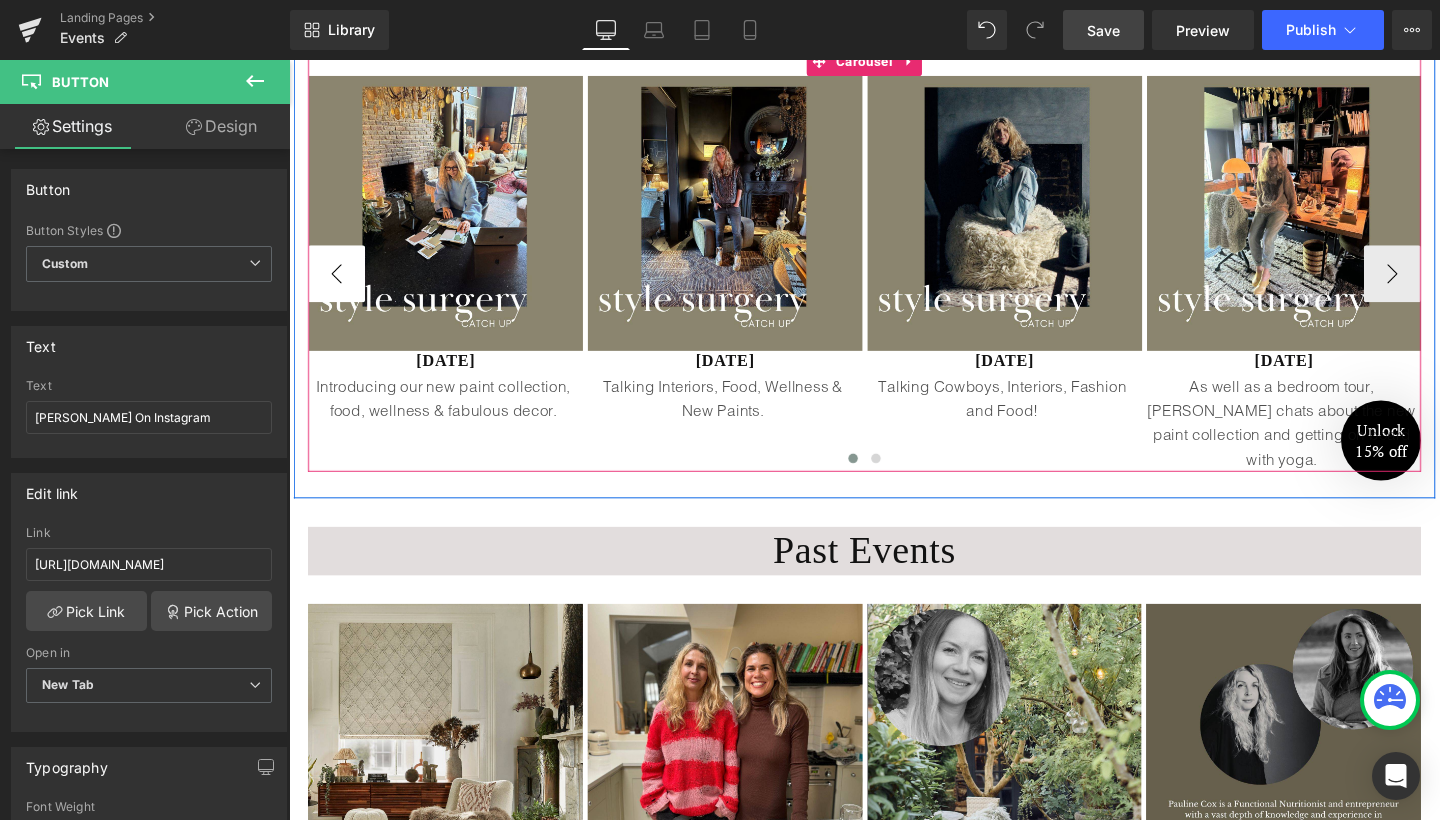 click on "‹" at bounding box center (339, 285) 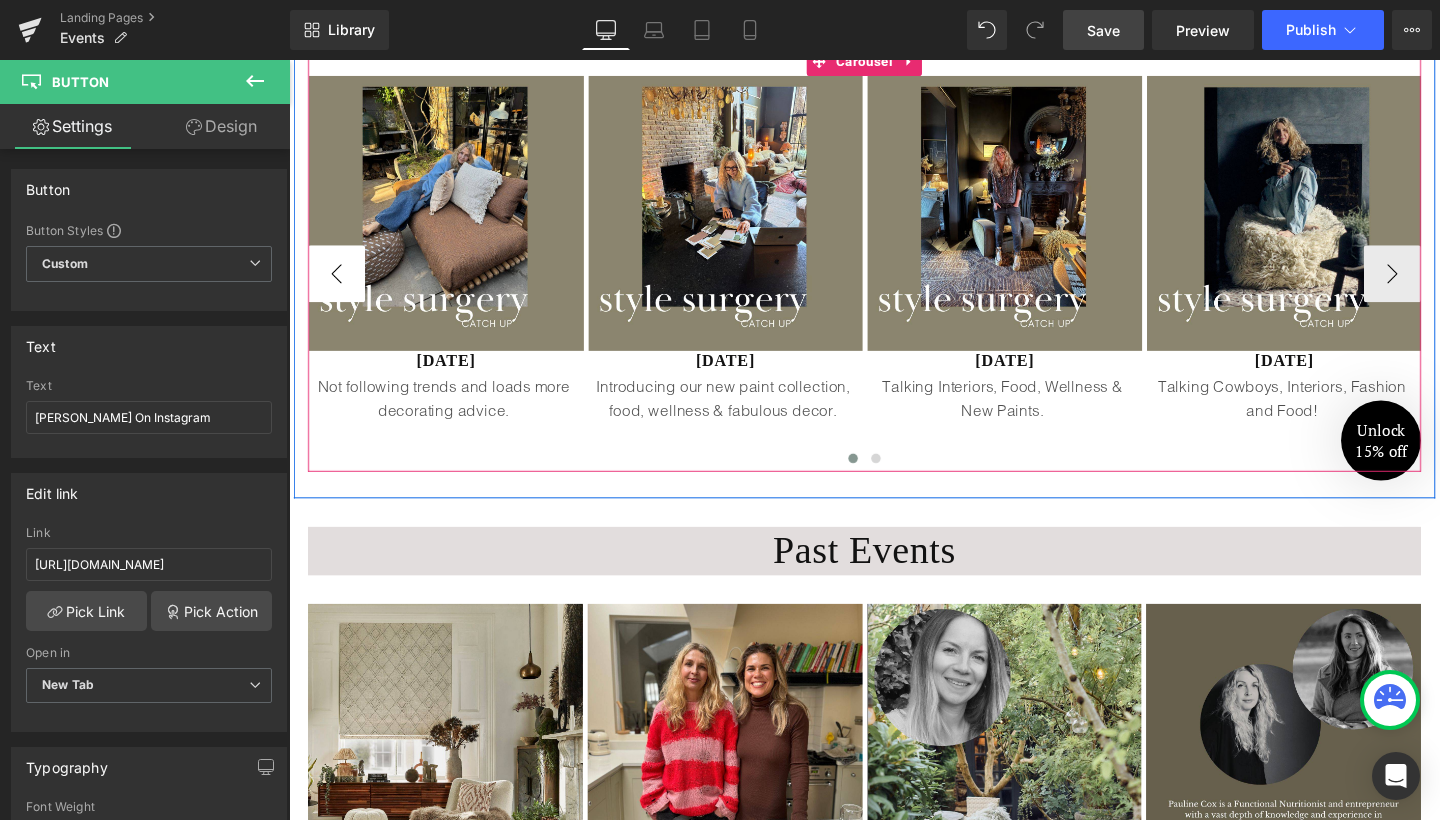 click on "‹" at bounding box center [339, 285] 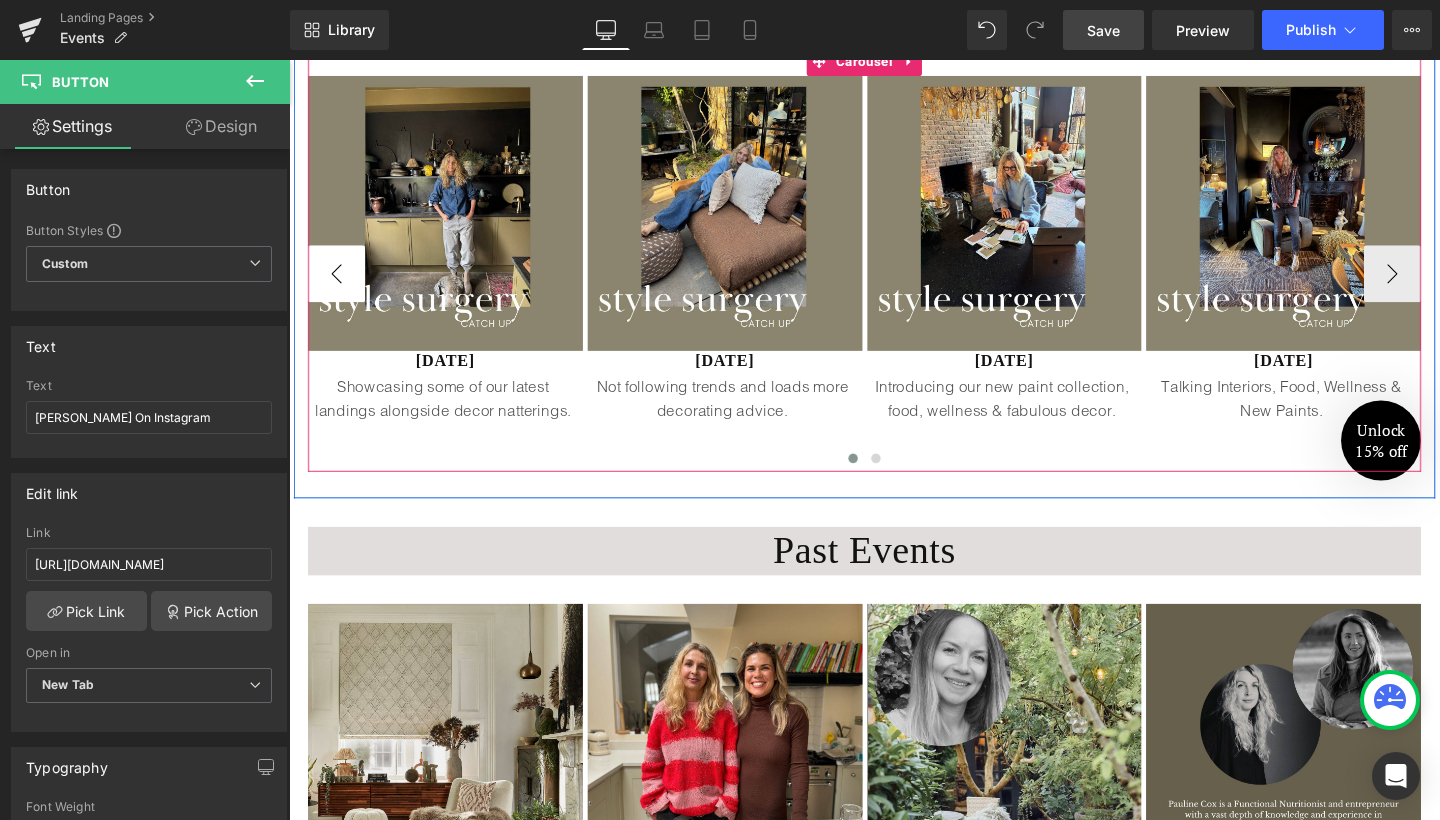 click on "‹" at bounding box center (339, 285) 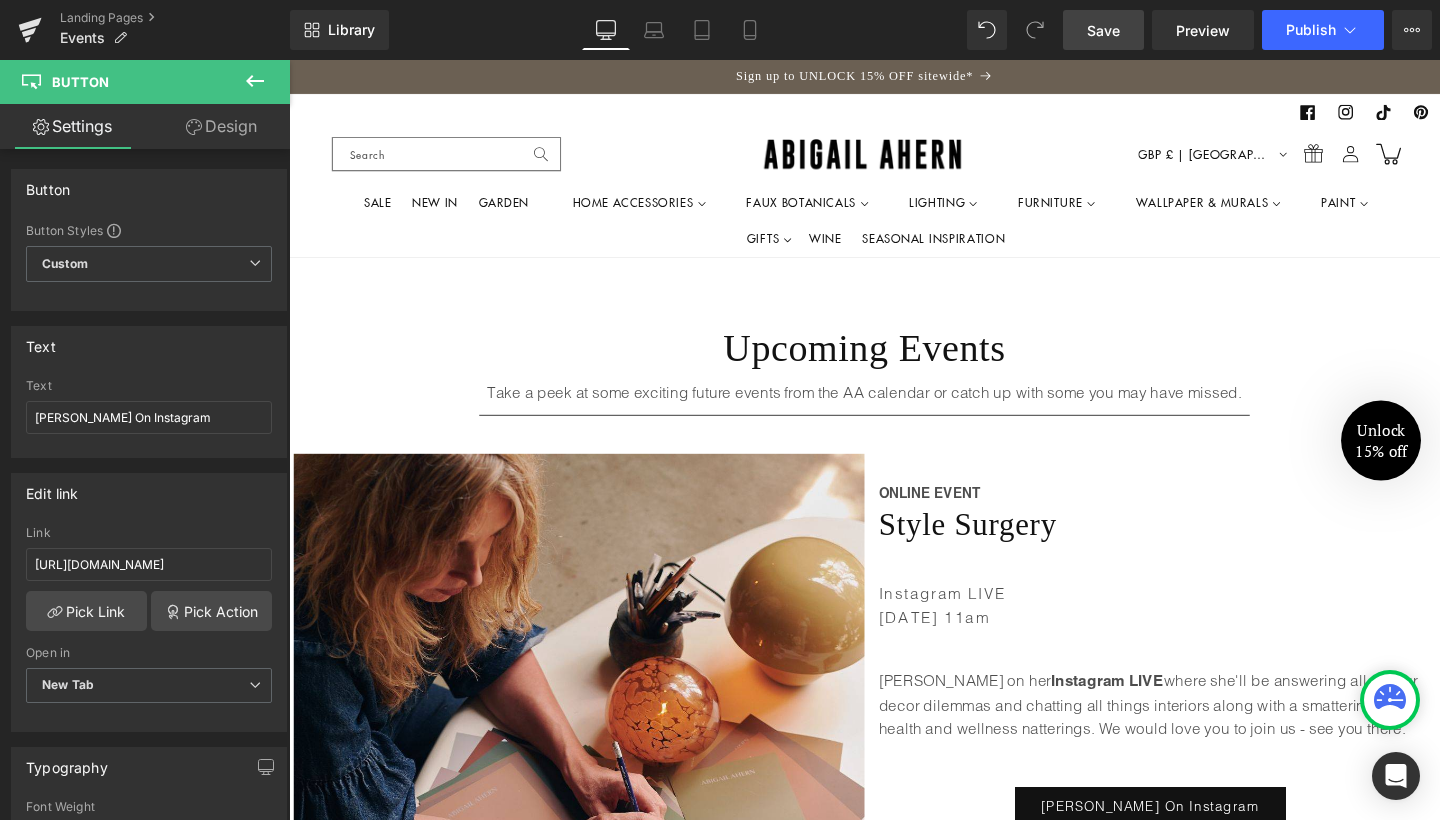 scroll, scrollTop: 0, scrollLeft: 0, axis: both 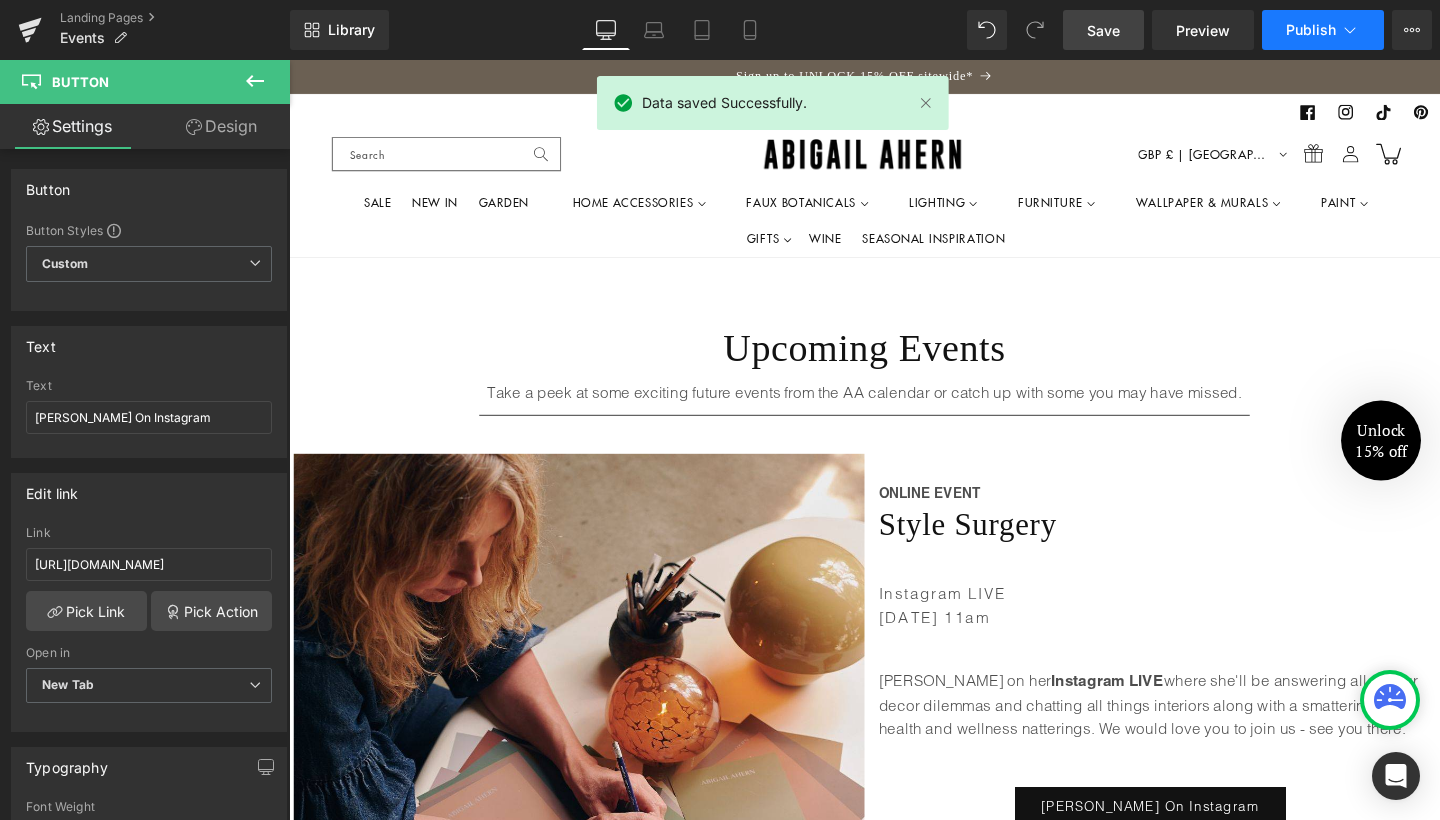 click 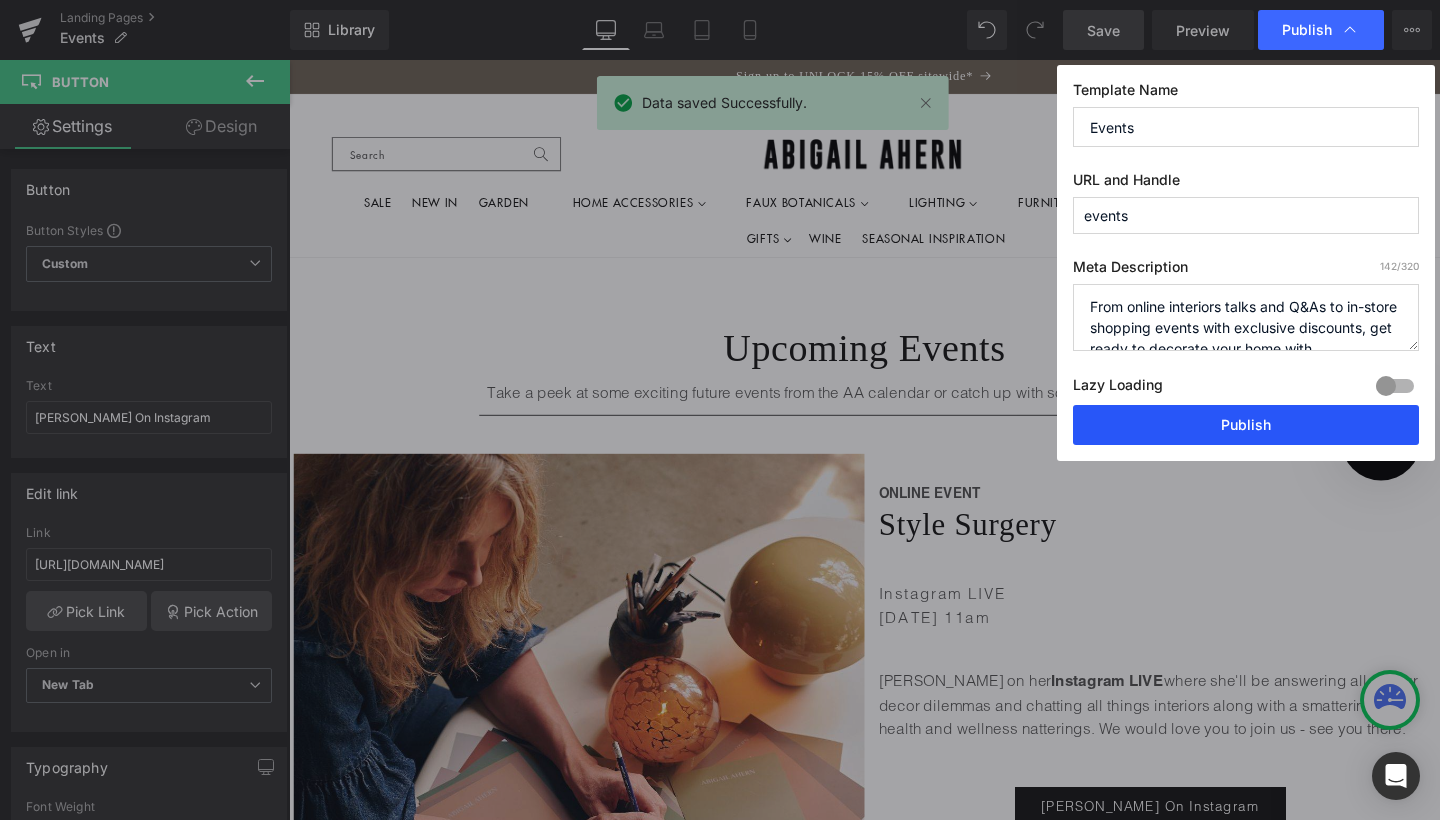 click on "Publish" at bounding box center (1246, 425) 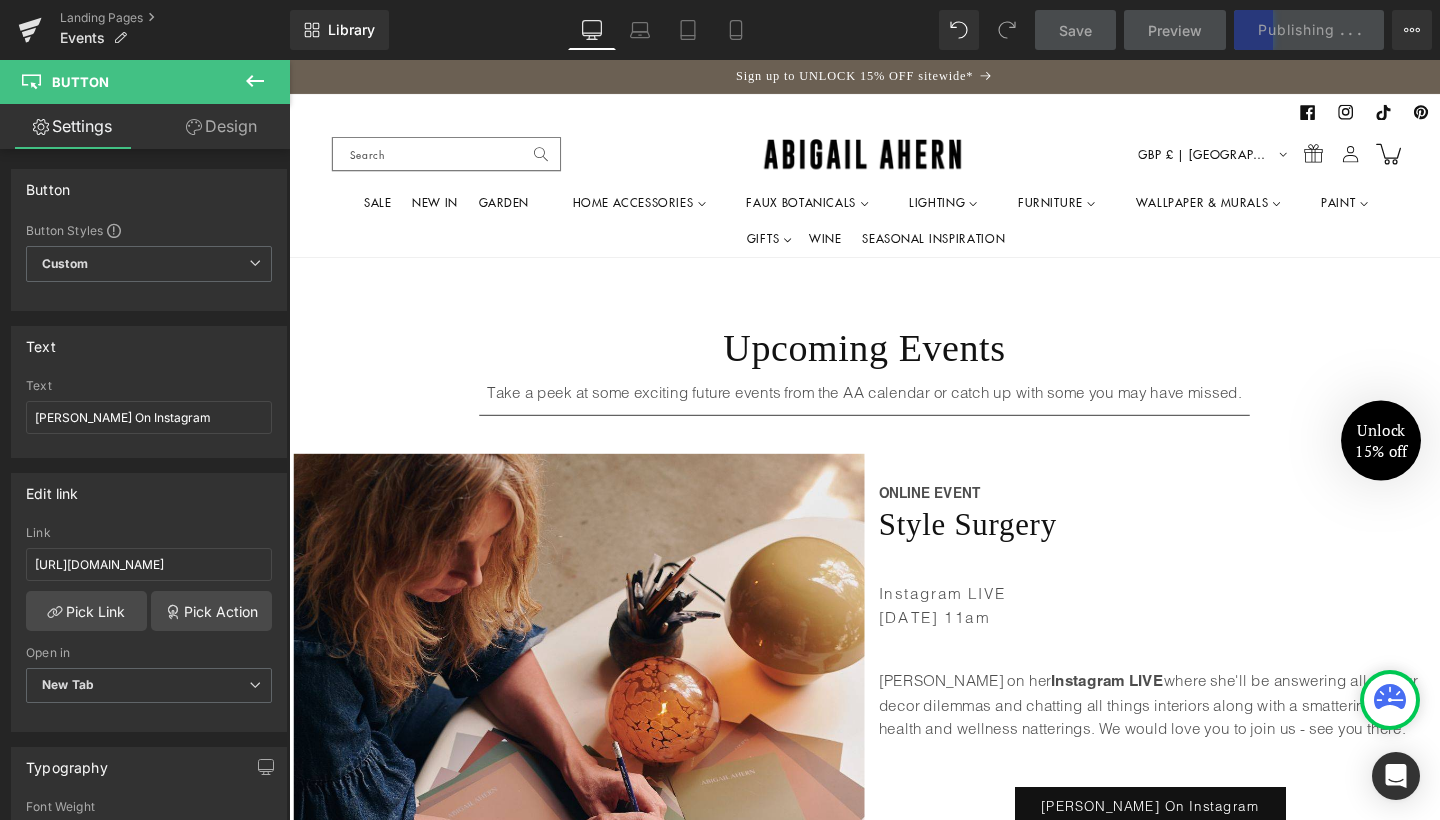 click on "Save Preview   Publishing   .   .   .   Scheduled View Live Page View with current Template Save Template to Library Schedule Publish  Optimize  Publish Settings Shortcuts  Your page can’t be published   You've reached the maximum number of published pages on your plan  (0/0).  You need to upgrade your plan or unpublish all your pages to get 1 publish slot.   Unpublish pages   Upgrade plan" at bounding box center [1234, 30] 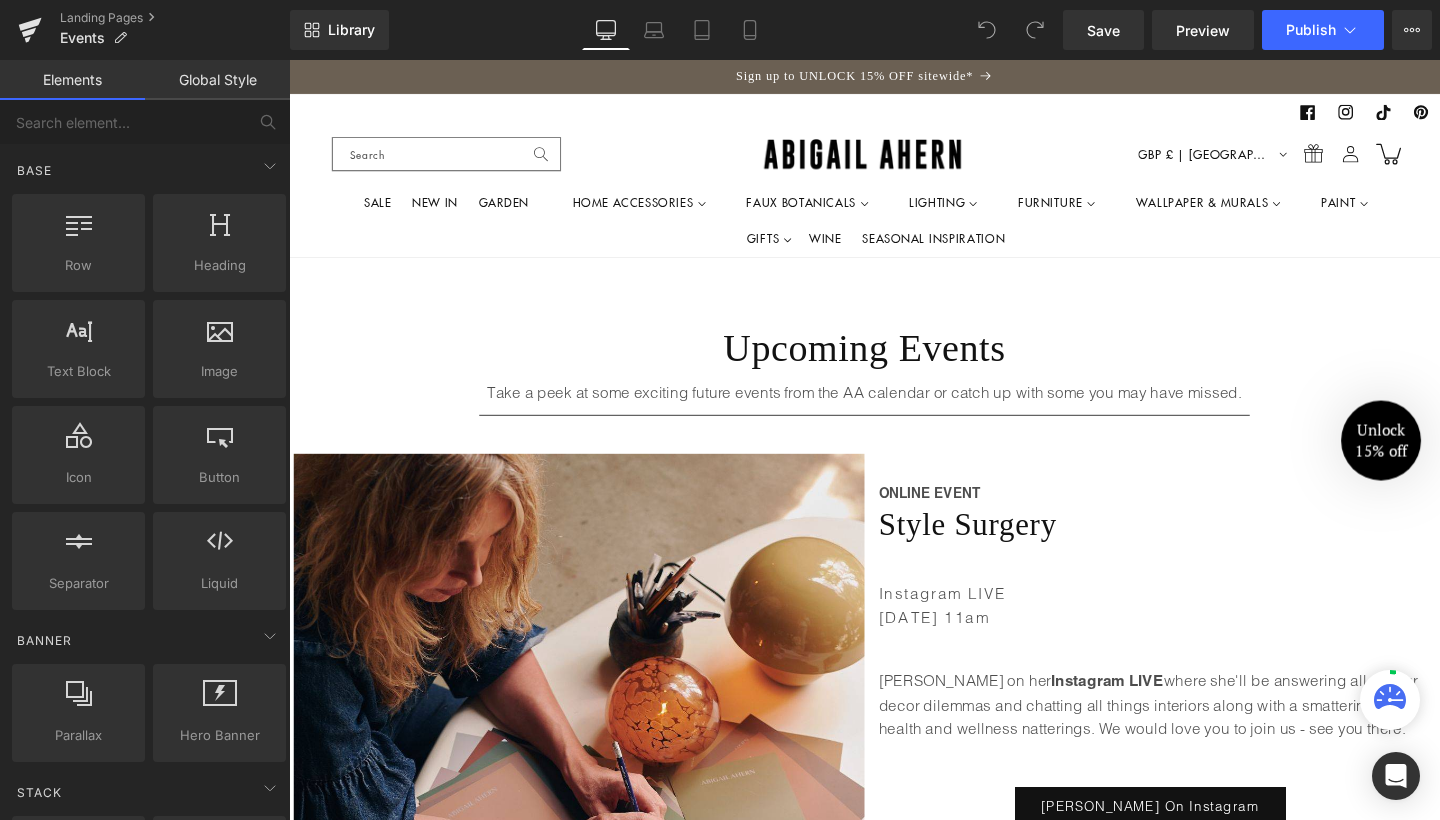 scroll, scrollTop: 0, scrollLeft: 0, axis: both 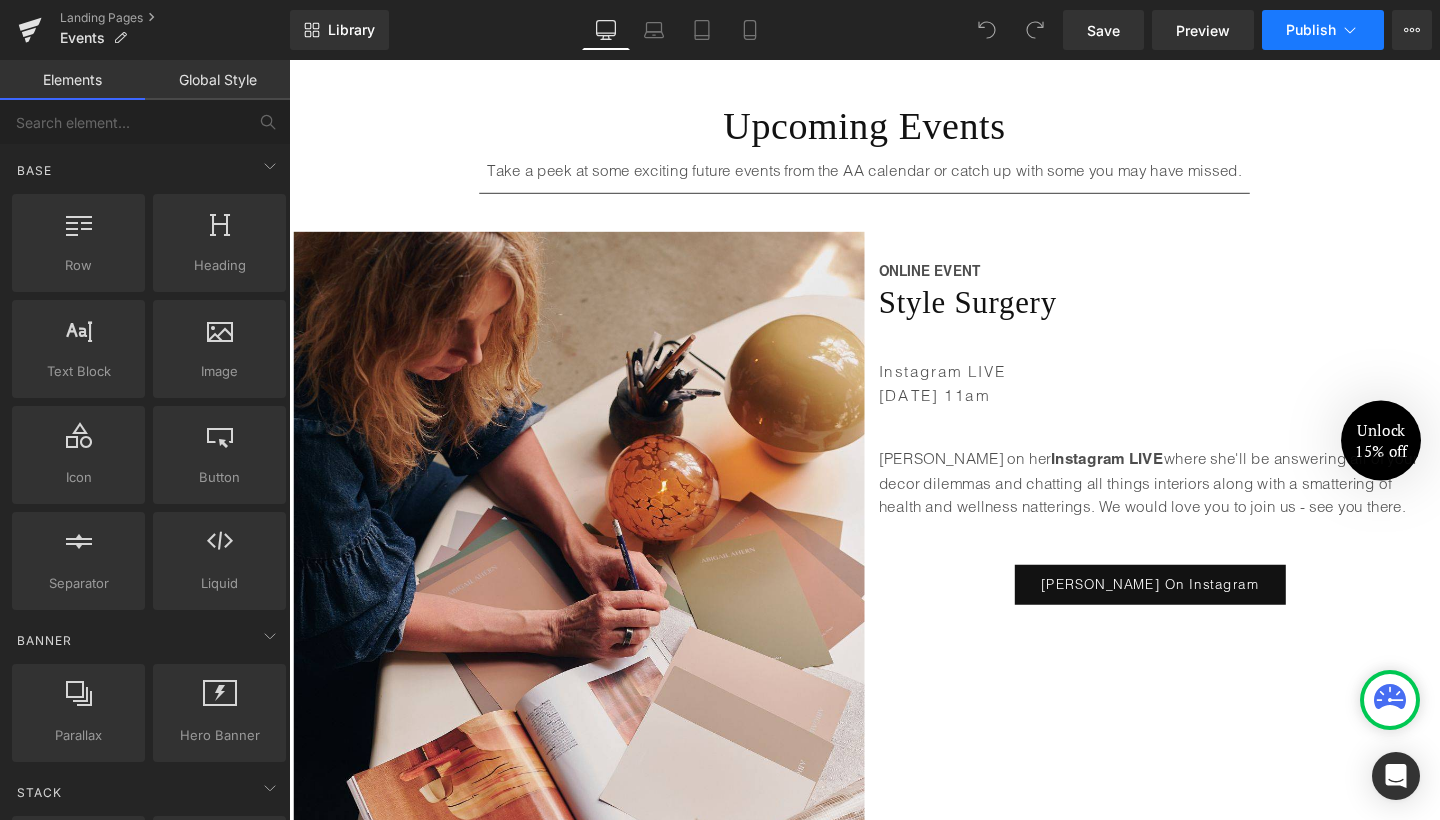 click on "Publish" at bounding box center (1323, 30) 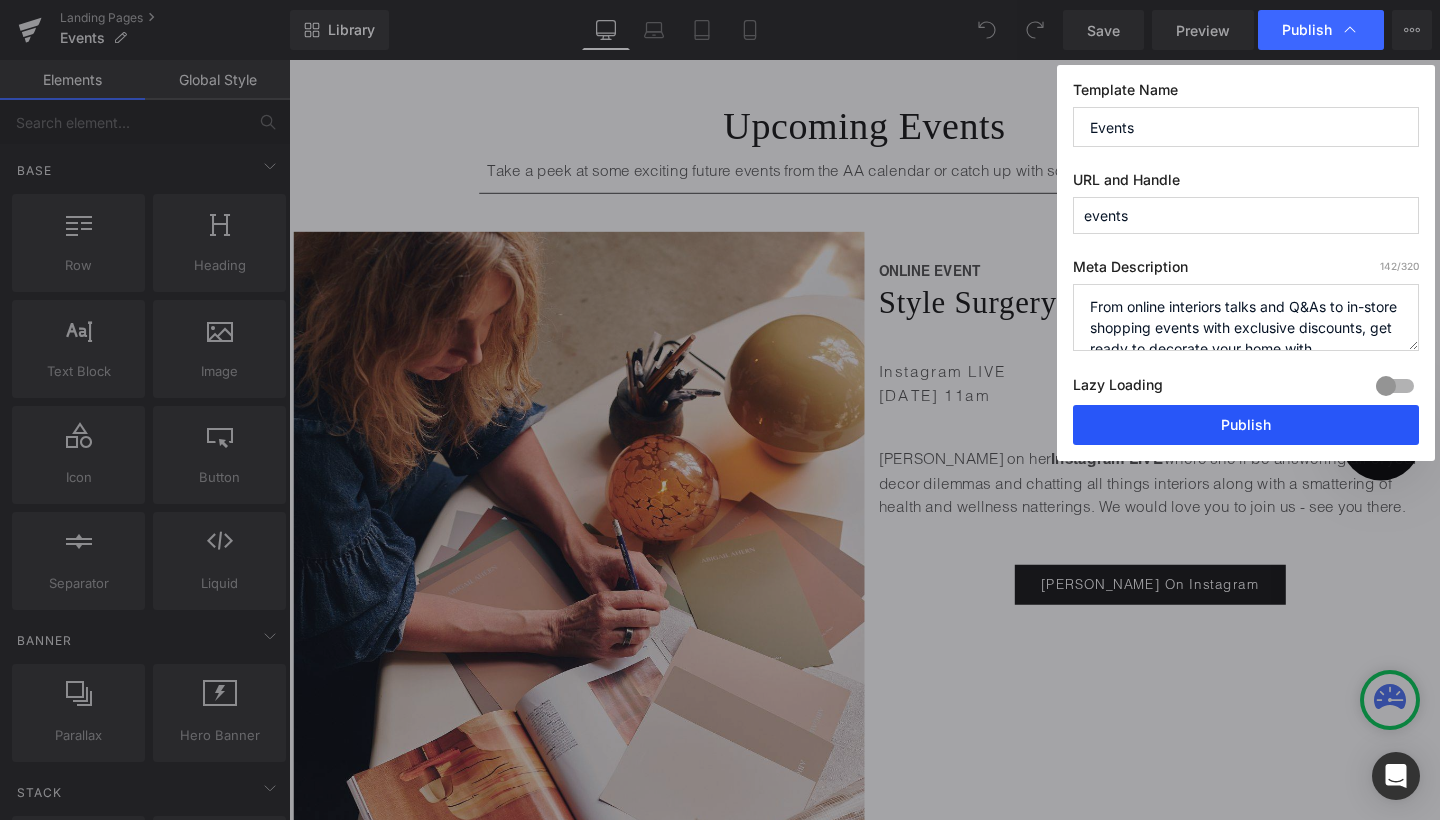 click on "Publish" at bounding box center (1246, 425) 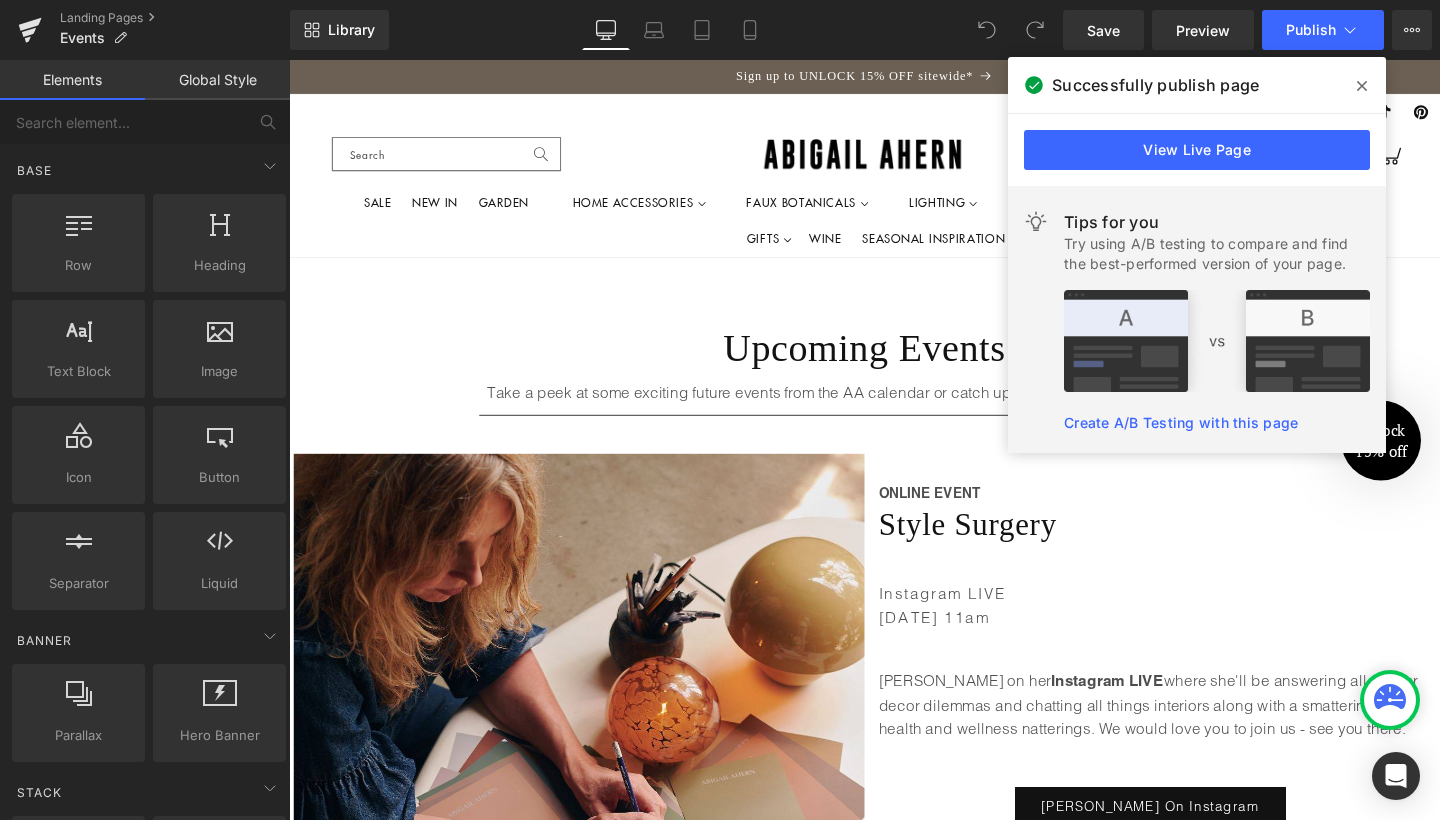 scroll, scrollTop: 0, scrollLeft: 0, axis: both 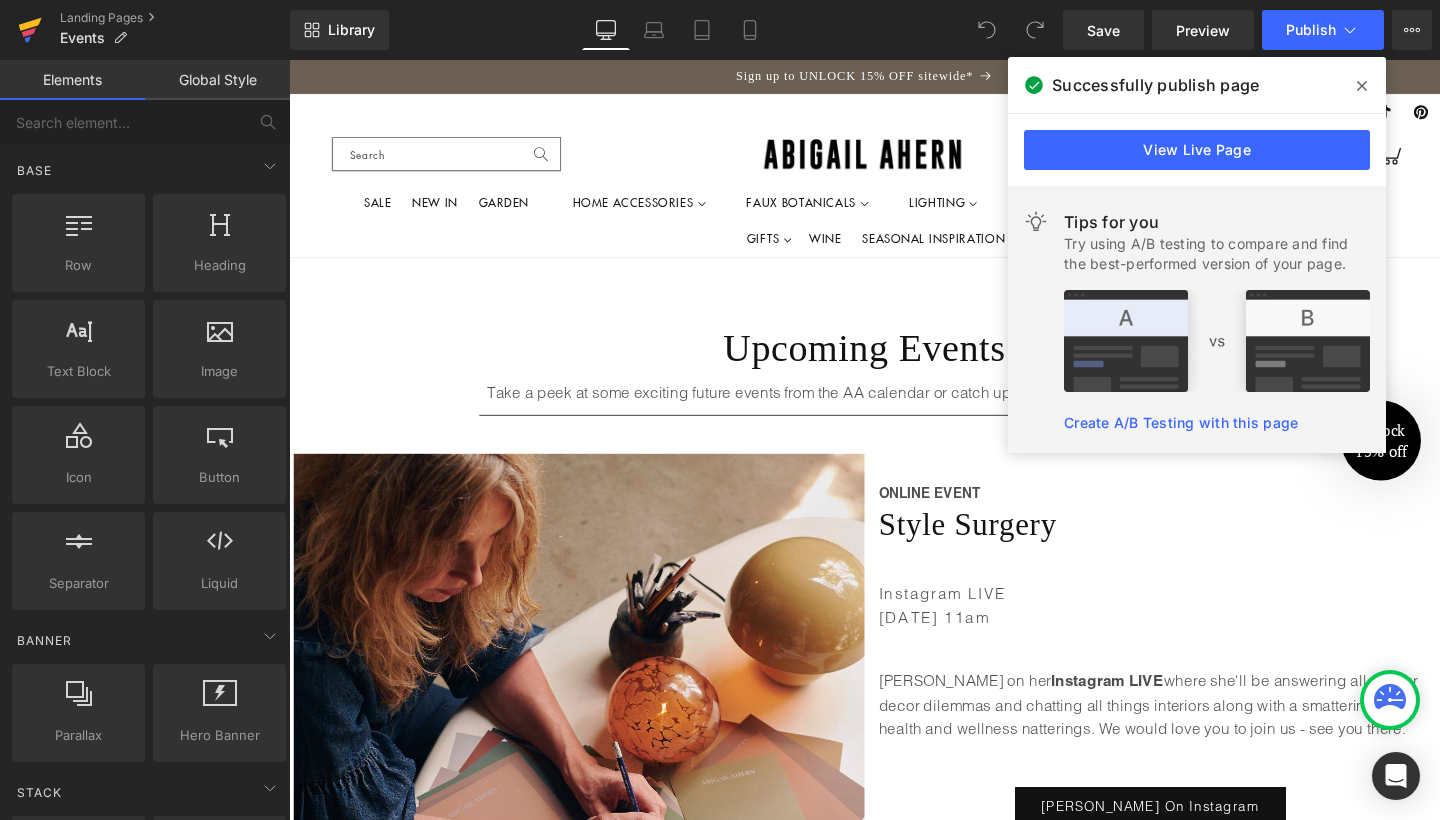 click 